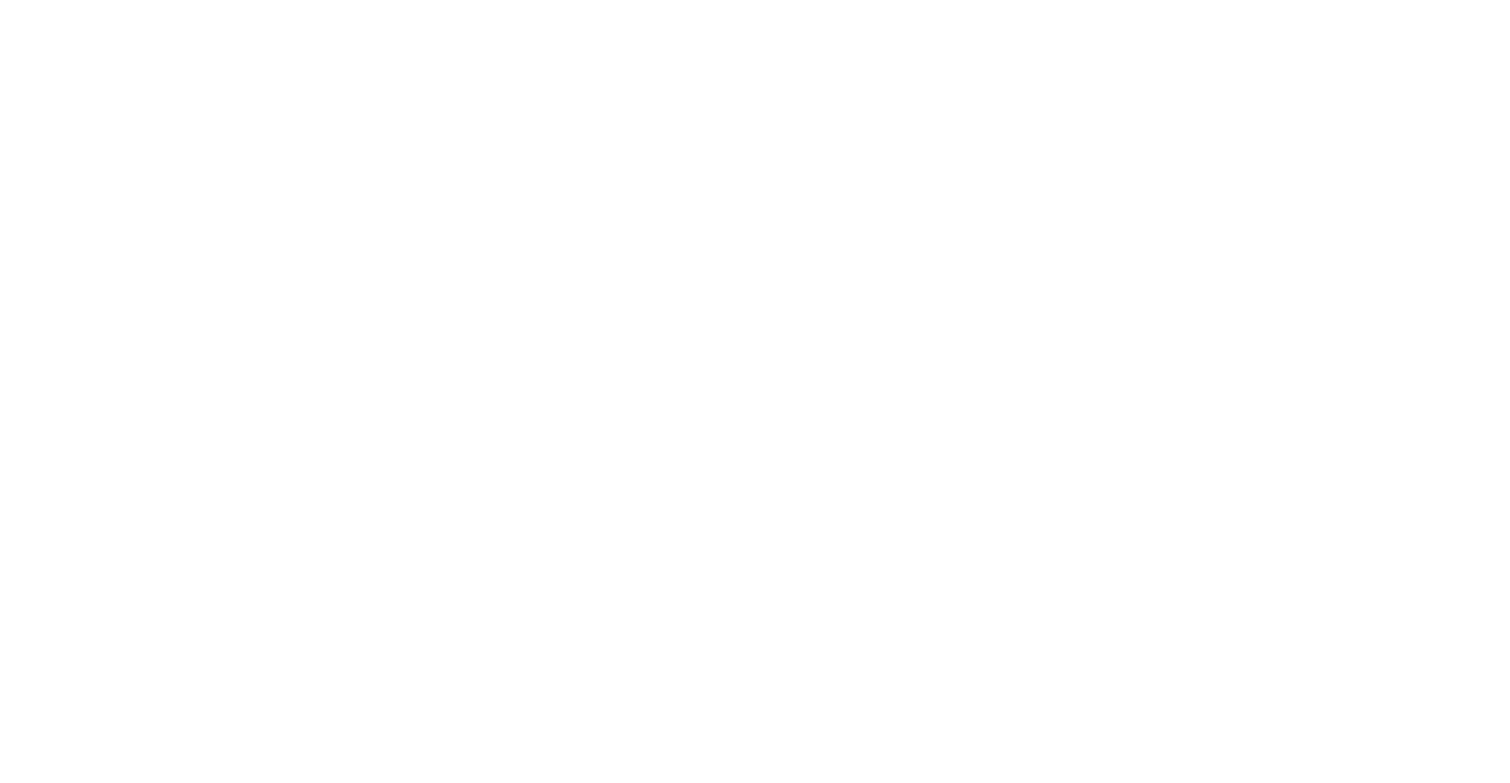 scroll, scrollTop: 0, scrollLeft: 0, axis: both 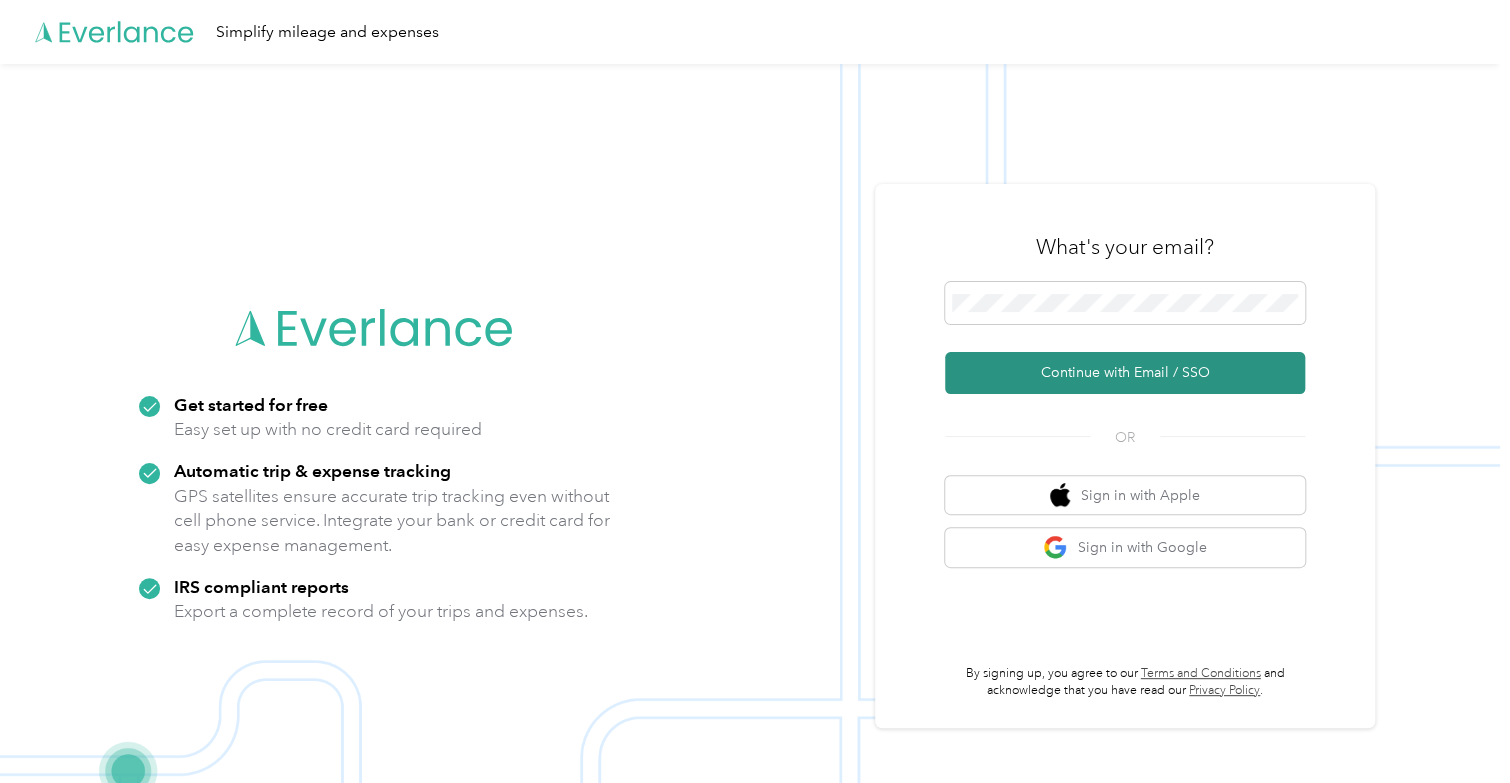 click on "Continue with Email / SSO" at bounding box center [1125, 373] 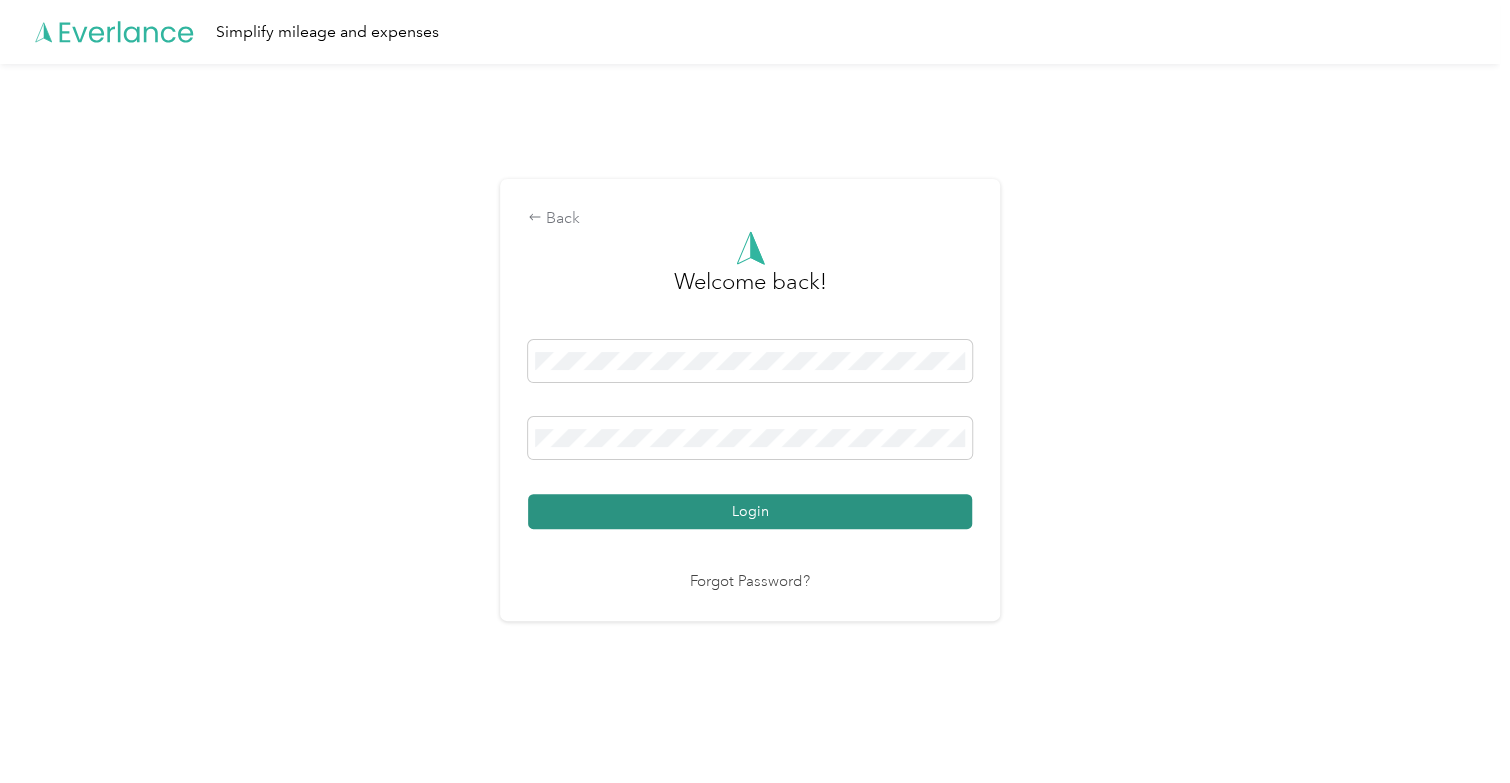 click on "Login" at bounding box center (750, 511) 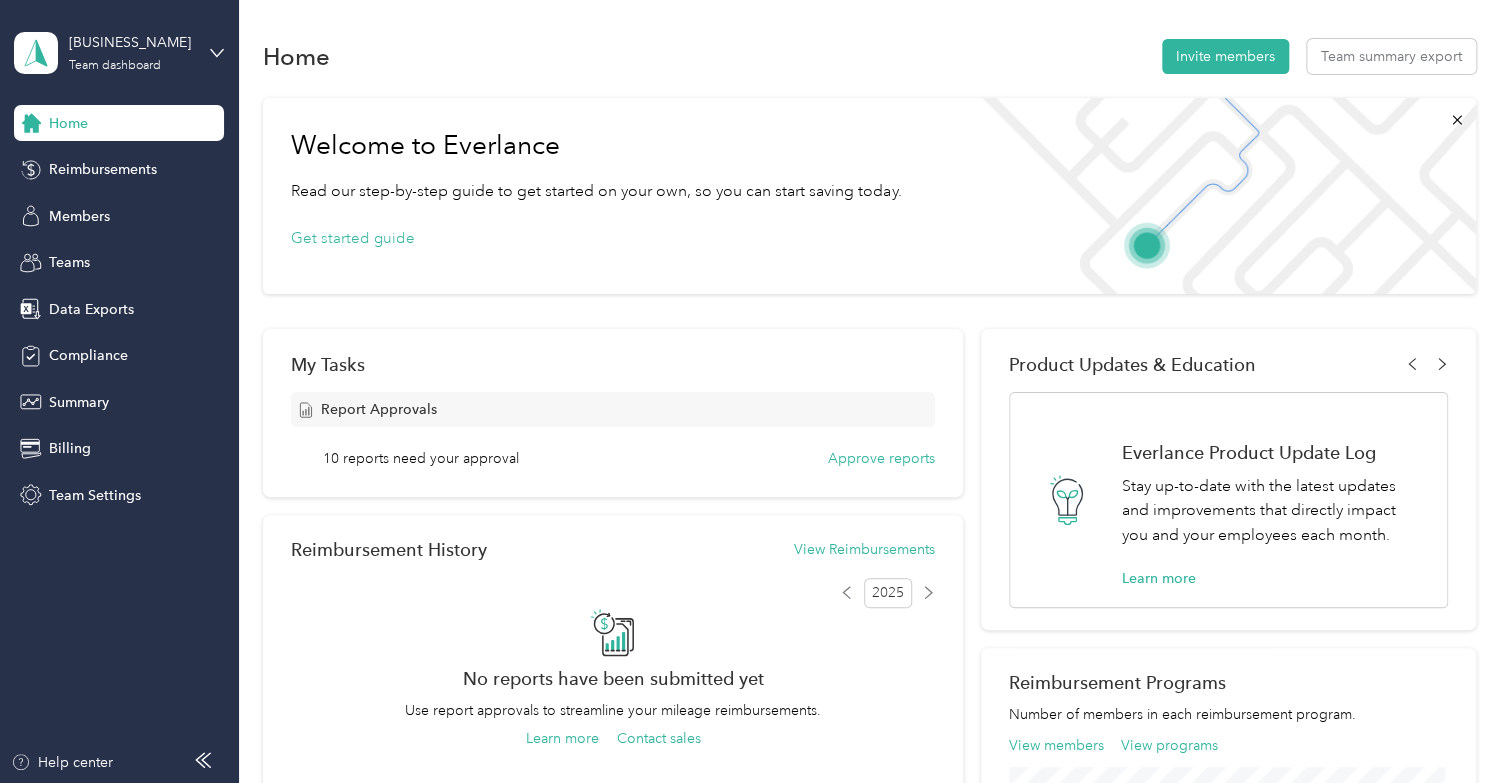 drag, startPoint x: 1188, startPoint y: 54, endPoint x: 888, endPoint y: 75, distance: 300.7341 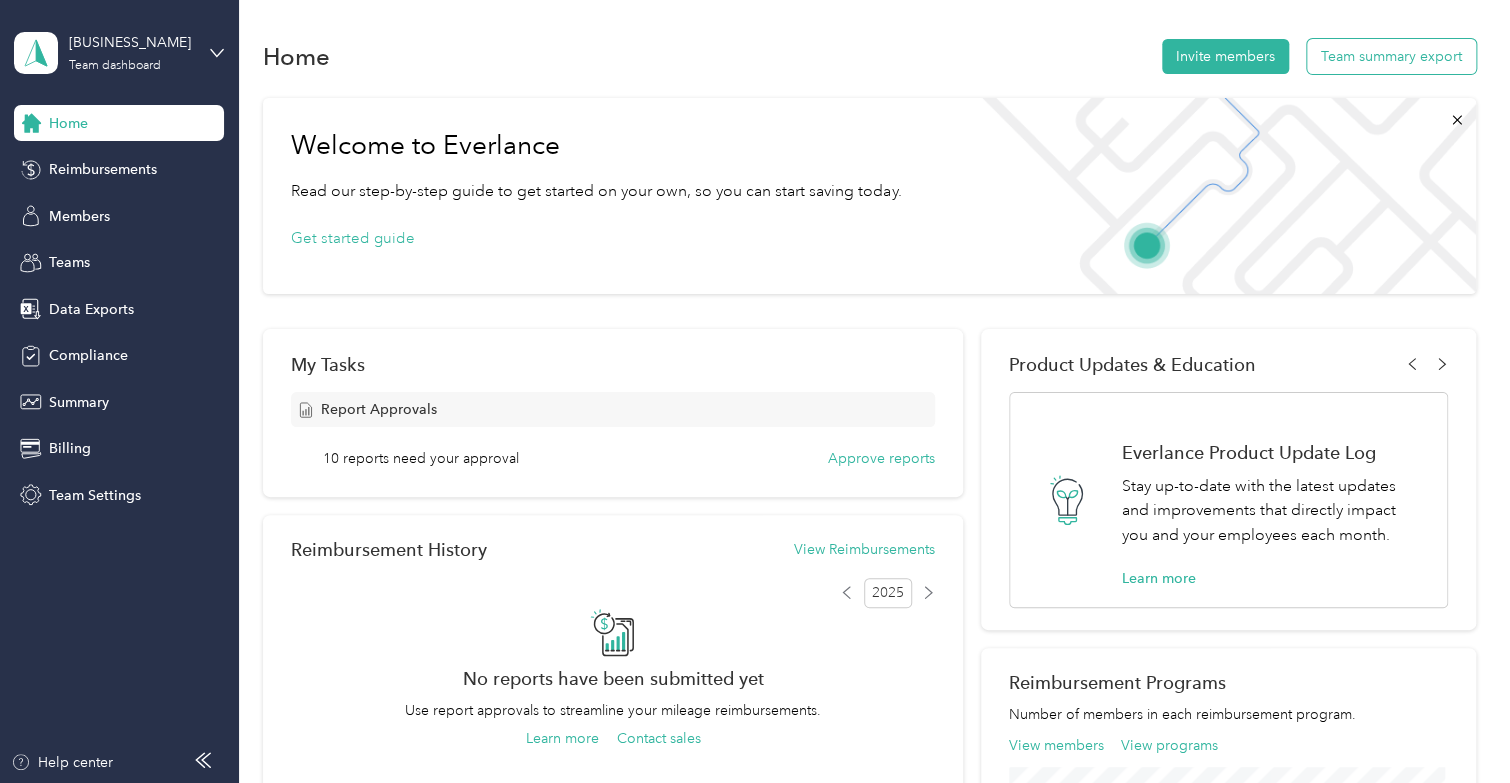 click on "Team summary export" at bounding box center (1391, 56) 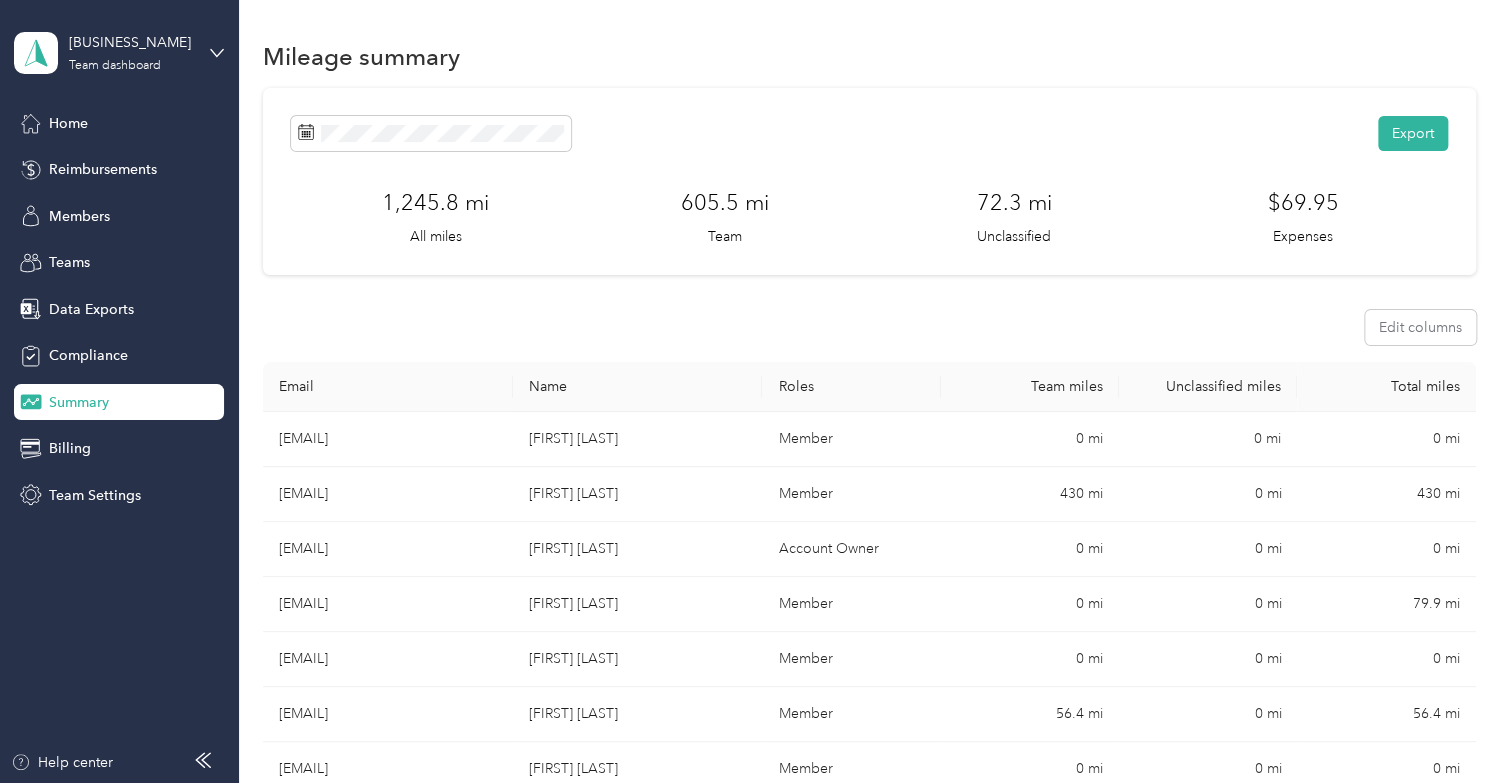 click on "Summary" at bounding box center [119, 402] 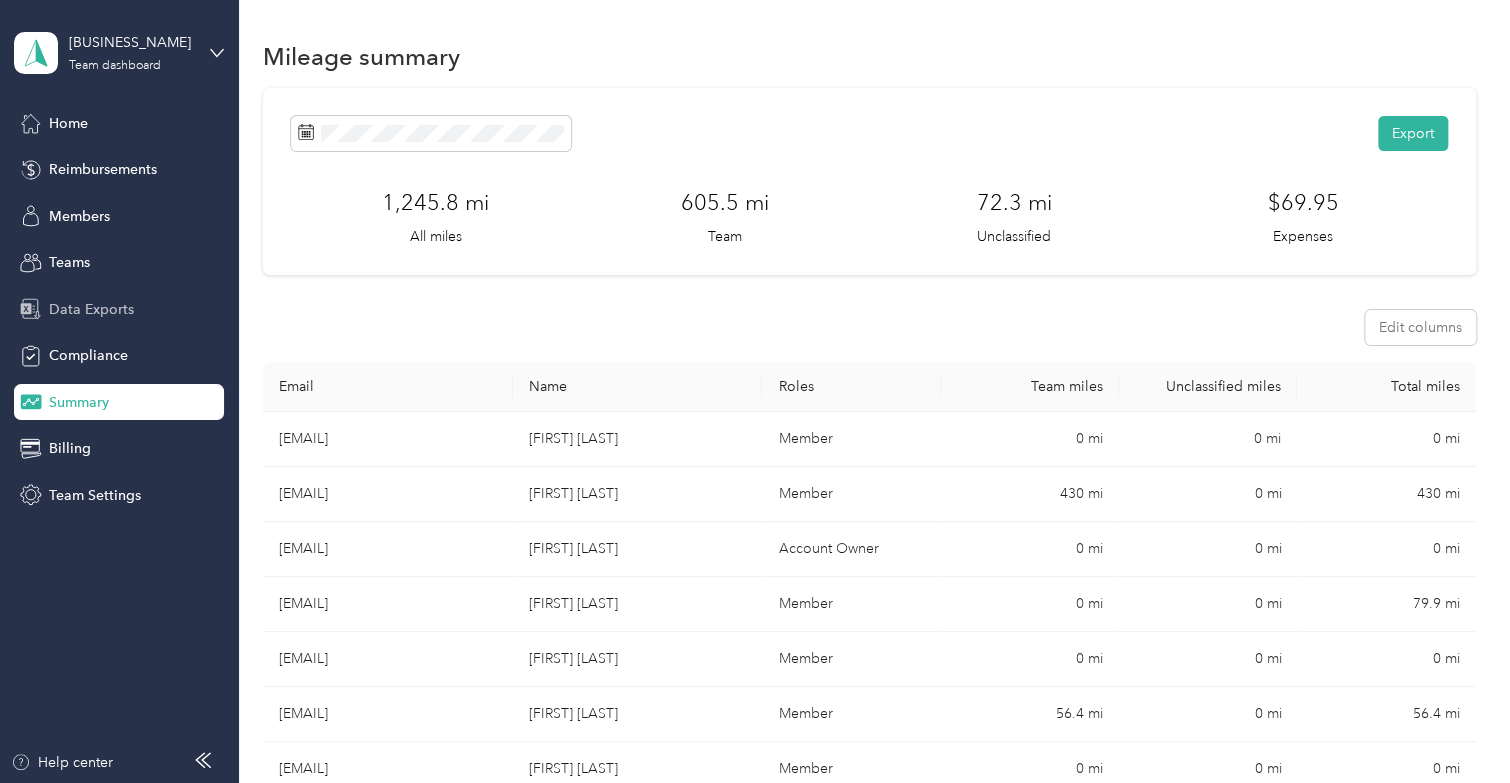 click on "Data Exports" at bounding box center (91, 309) 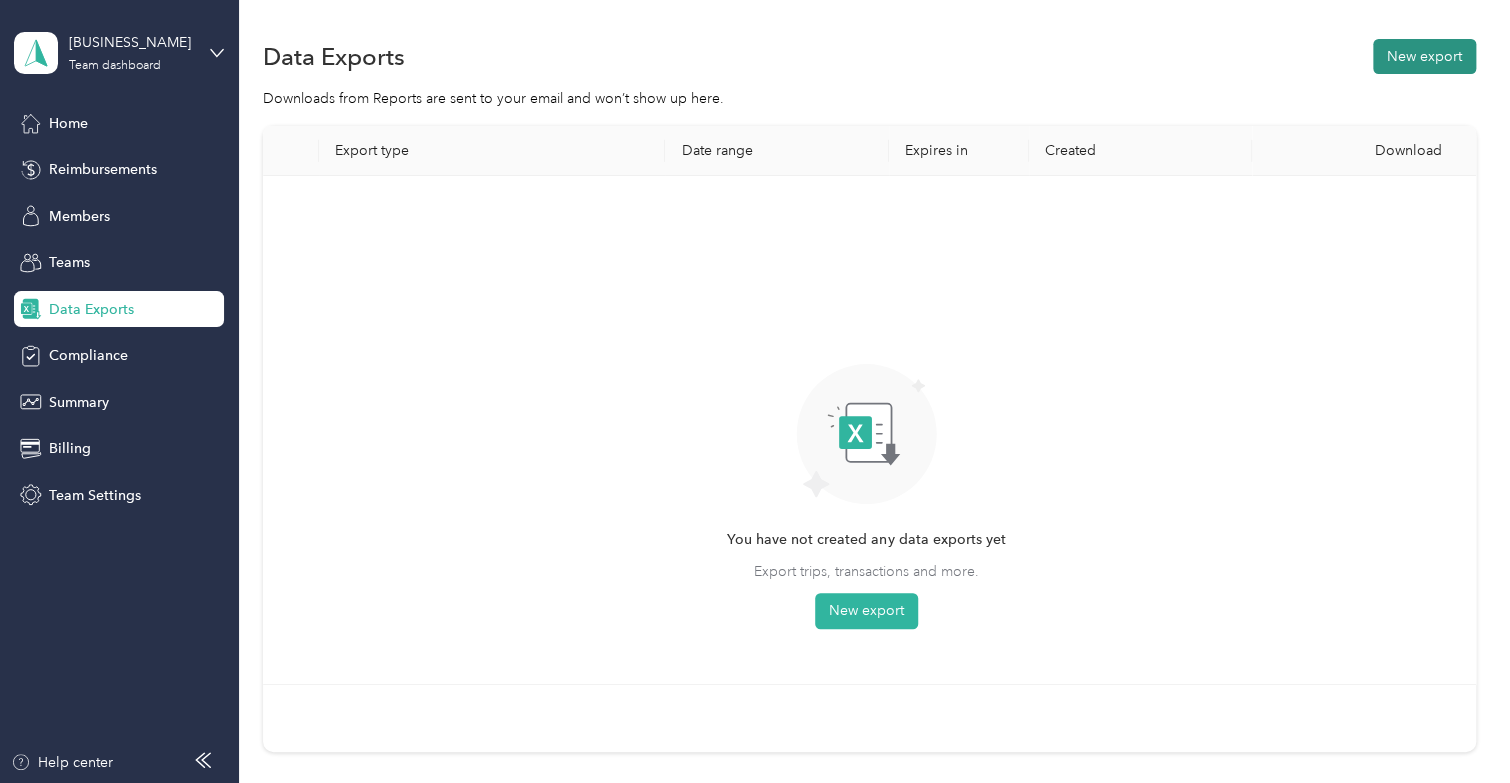 click on "New export" at bounding box center (1424, 56) 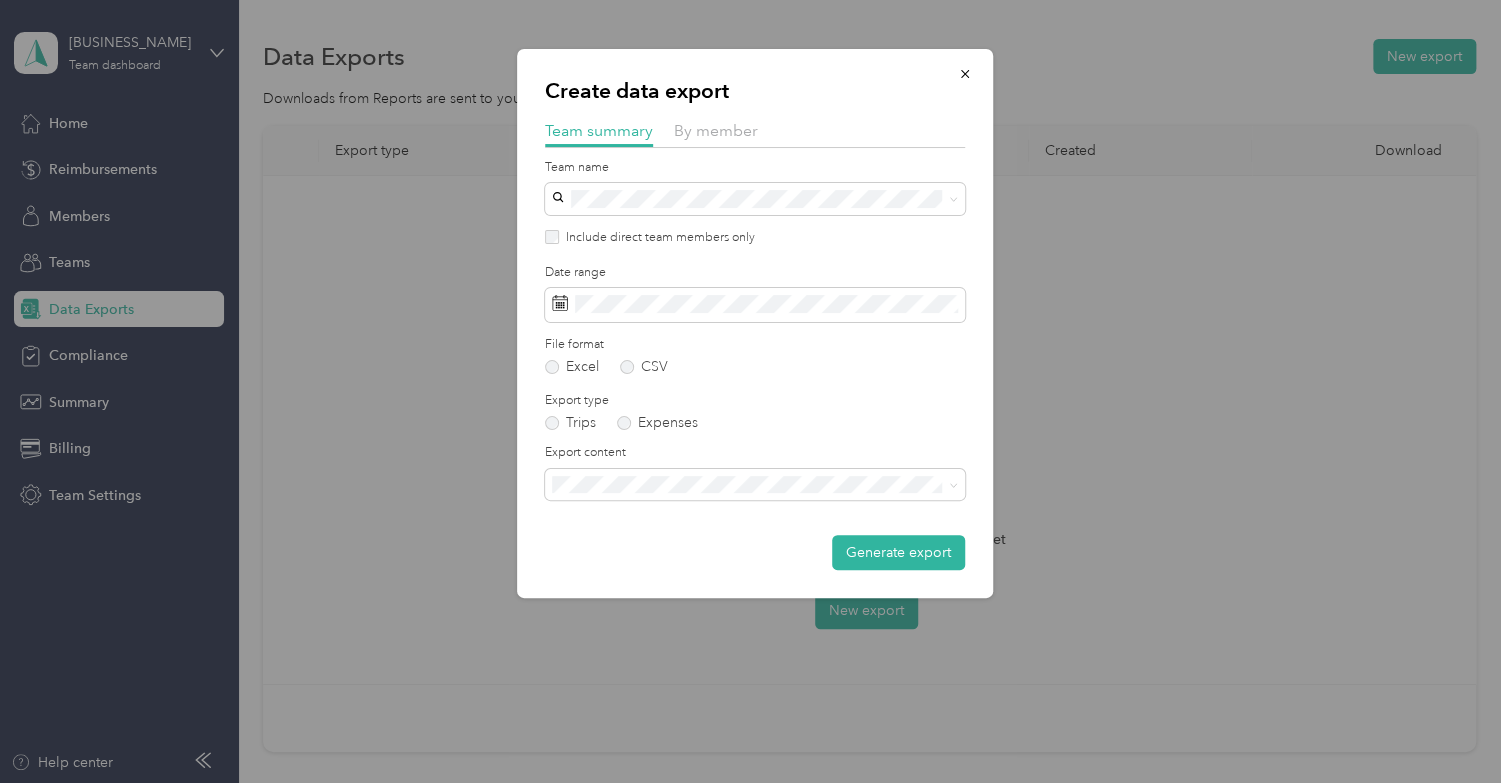 click on "Create data export Team summary By member Team name   Include direct team members only Date range   File format   Excel CSV Export type   Trips Expenses Export content   Generate export Summary only Summary and full trips list" at bounding box center [750, 783] 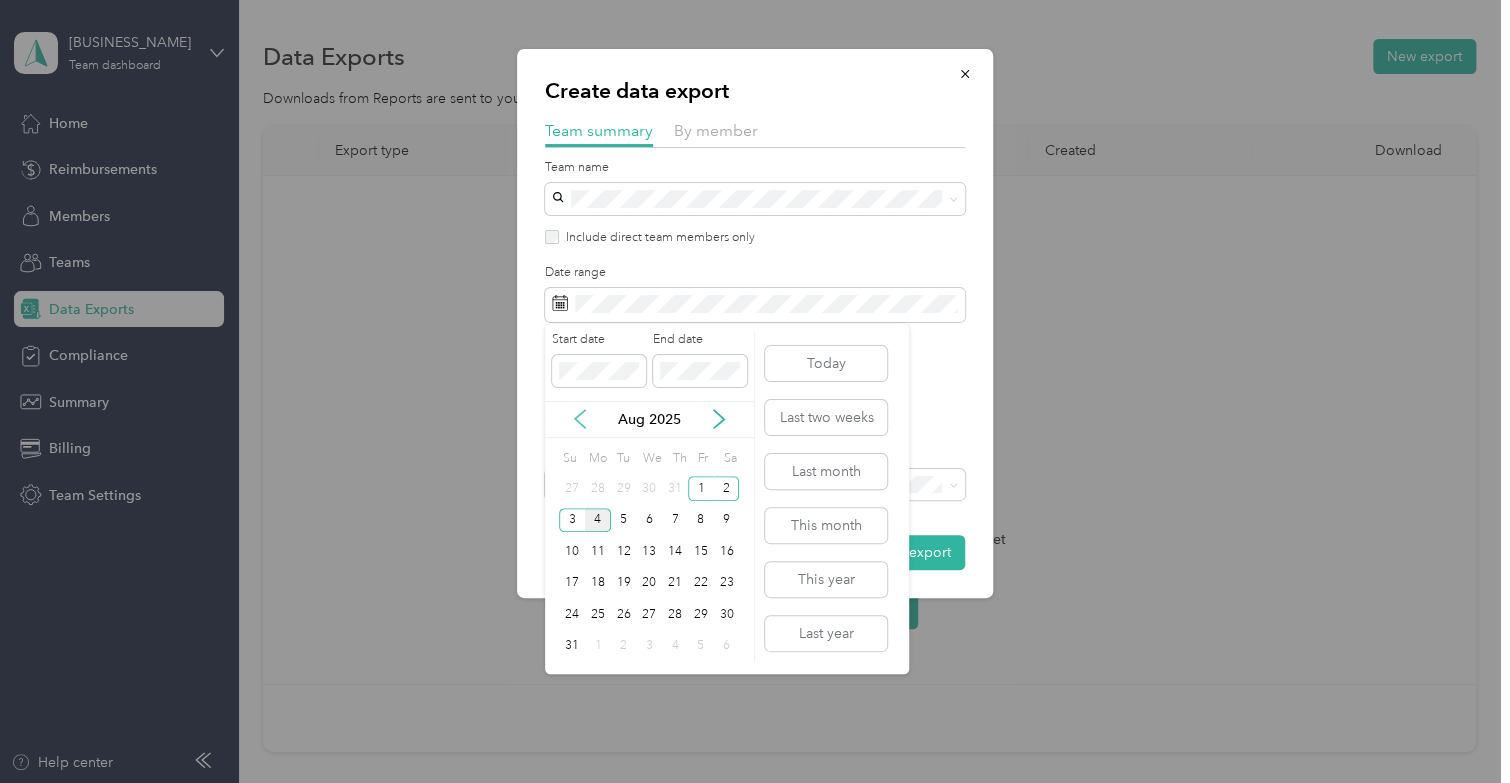 click 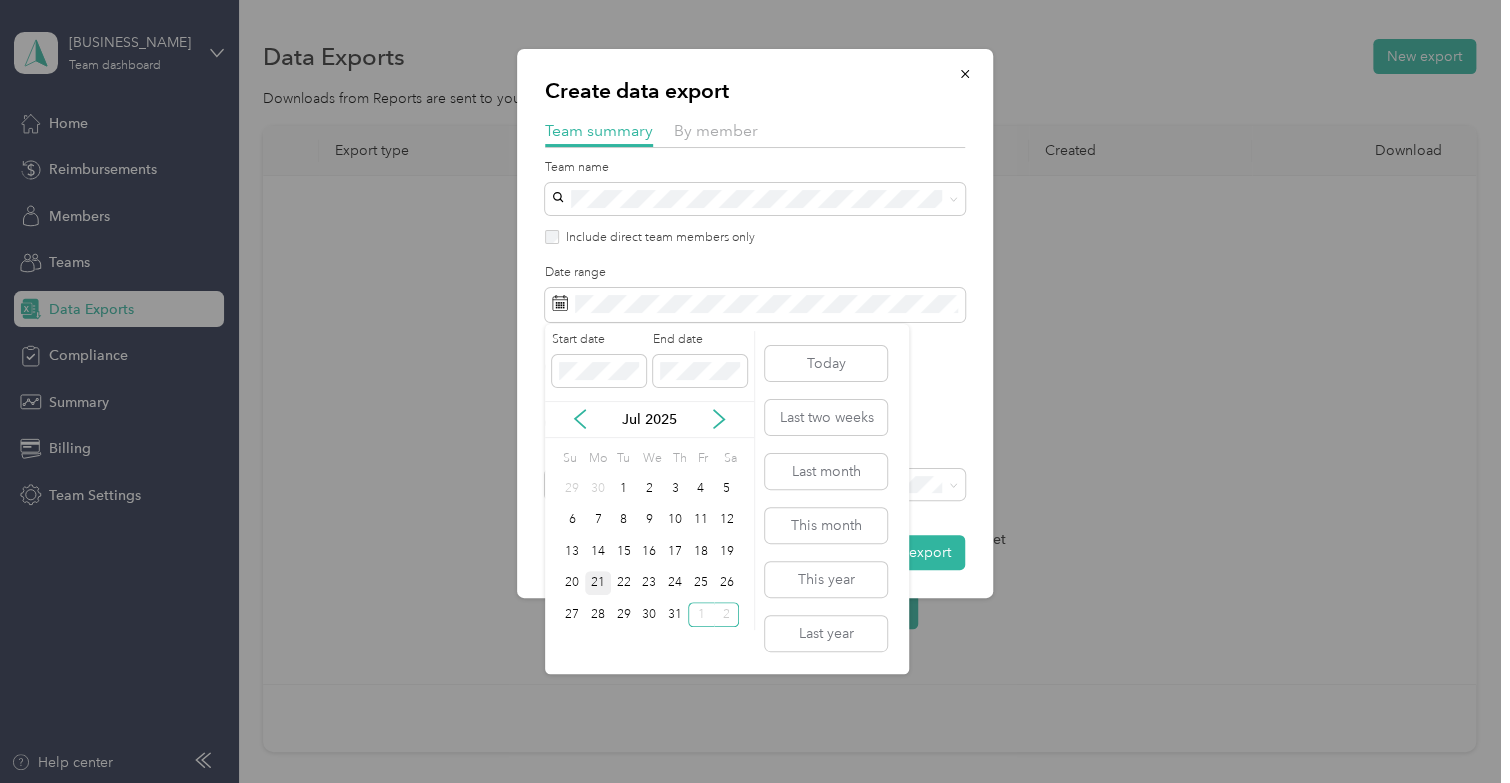 click on "21" at bounding box center [598, 583] 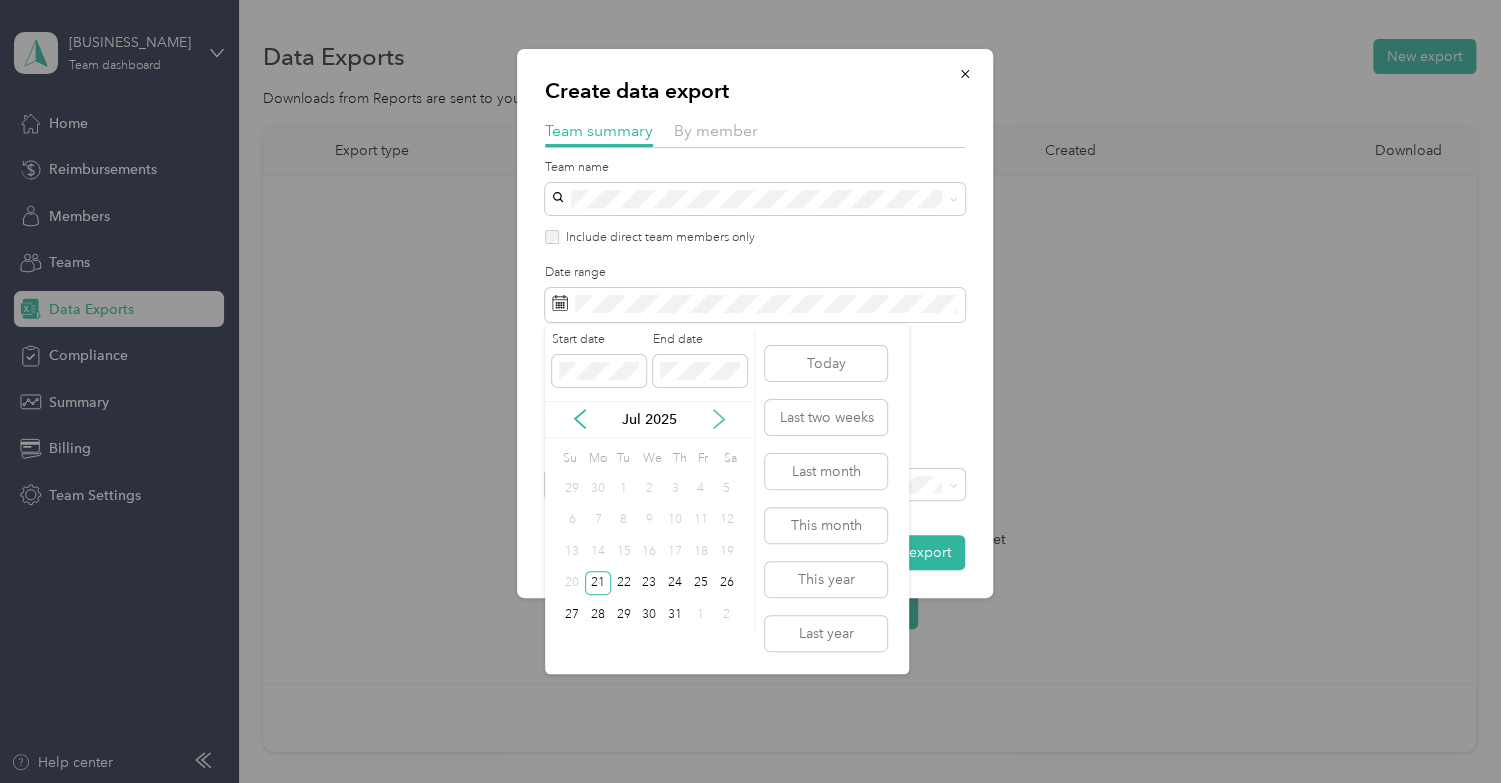 click 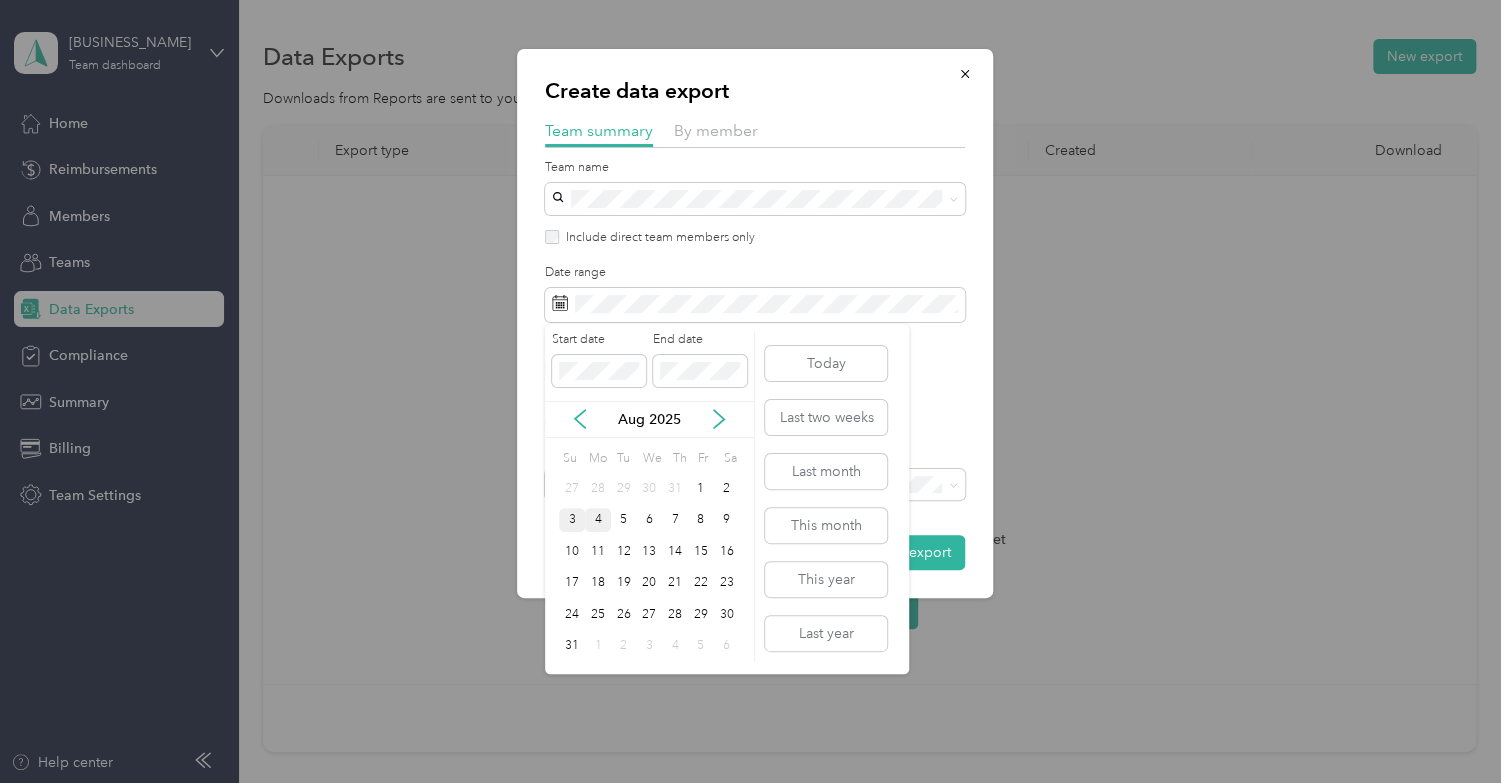 click on "3" at bounding box center [572, 520] 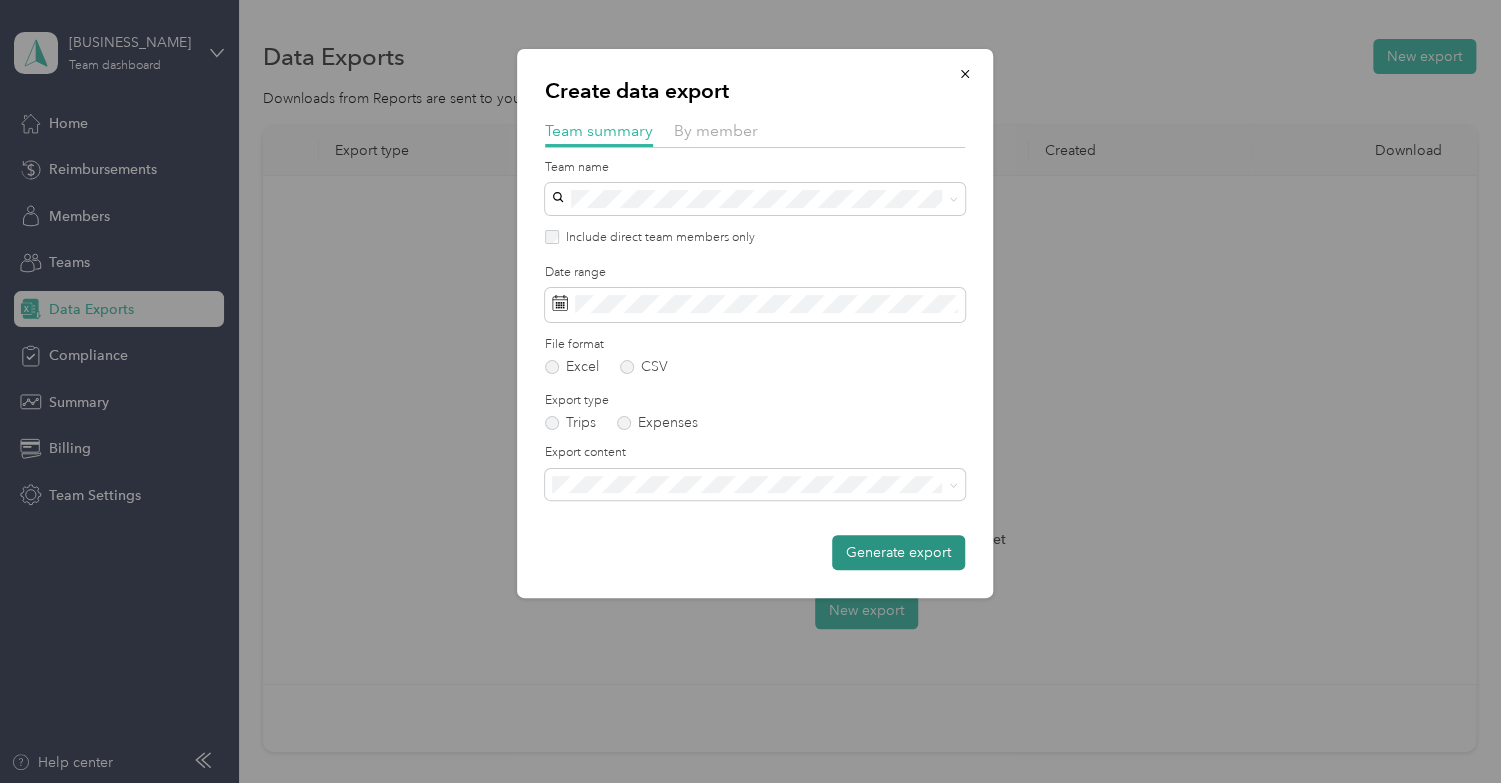 click on "Generate export" at bounding box center (898, 552) 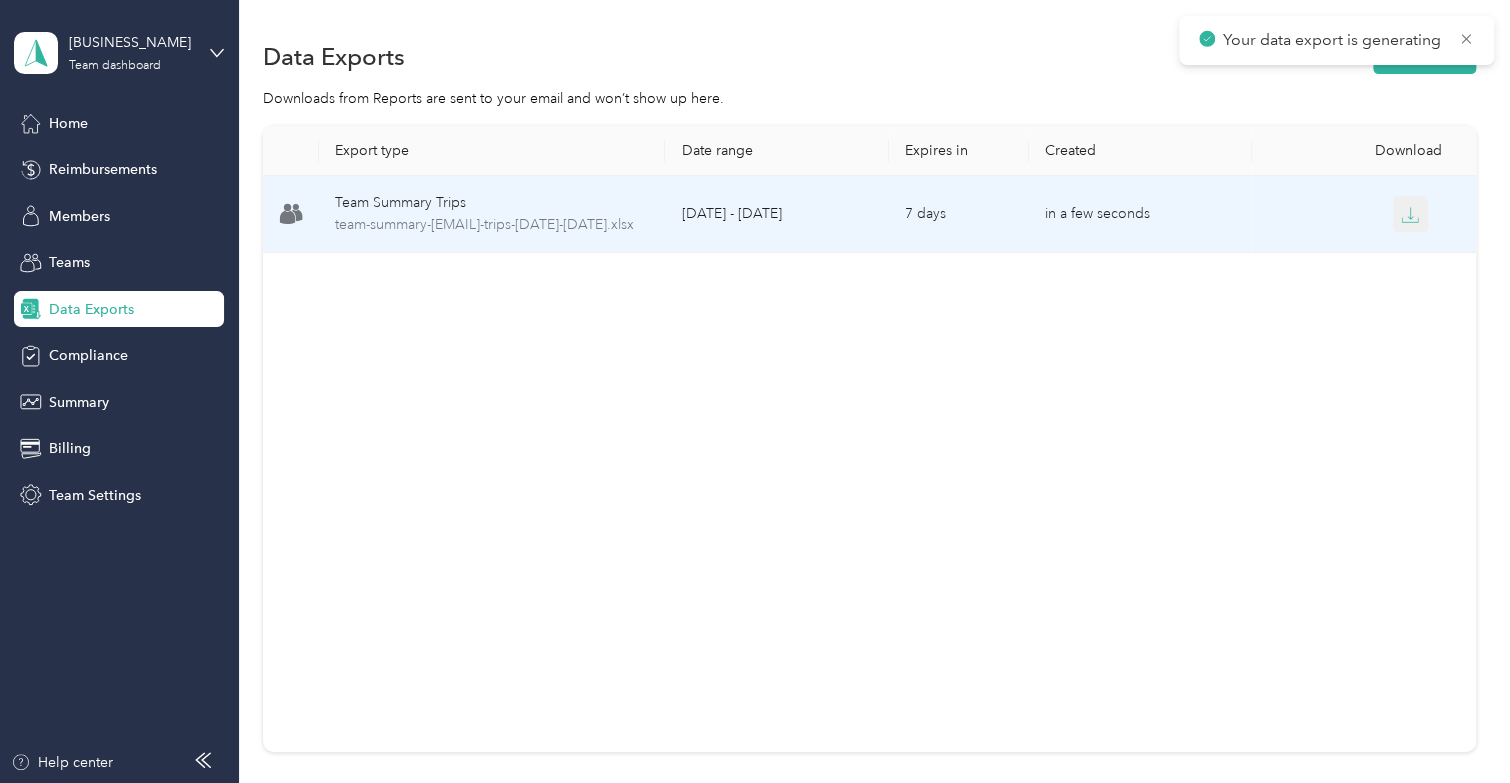 click 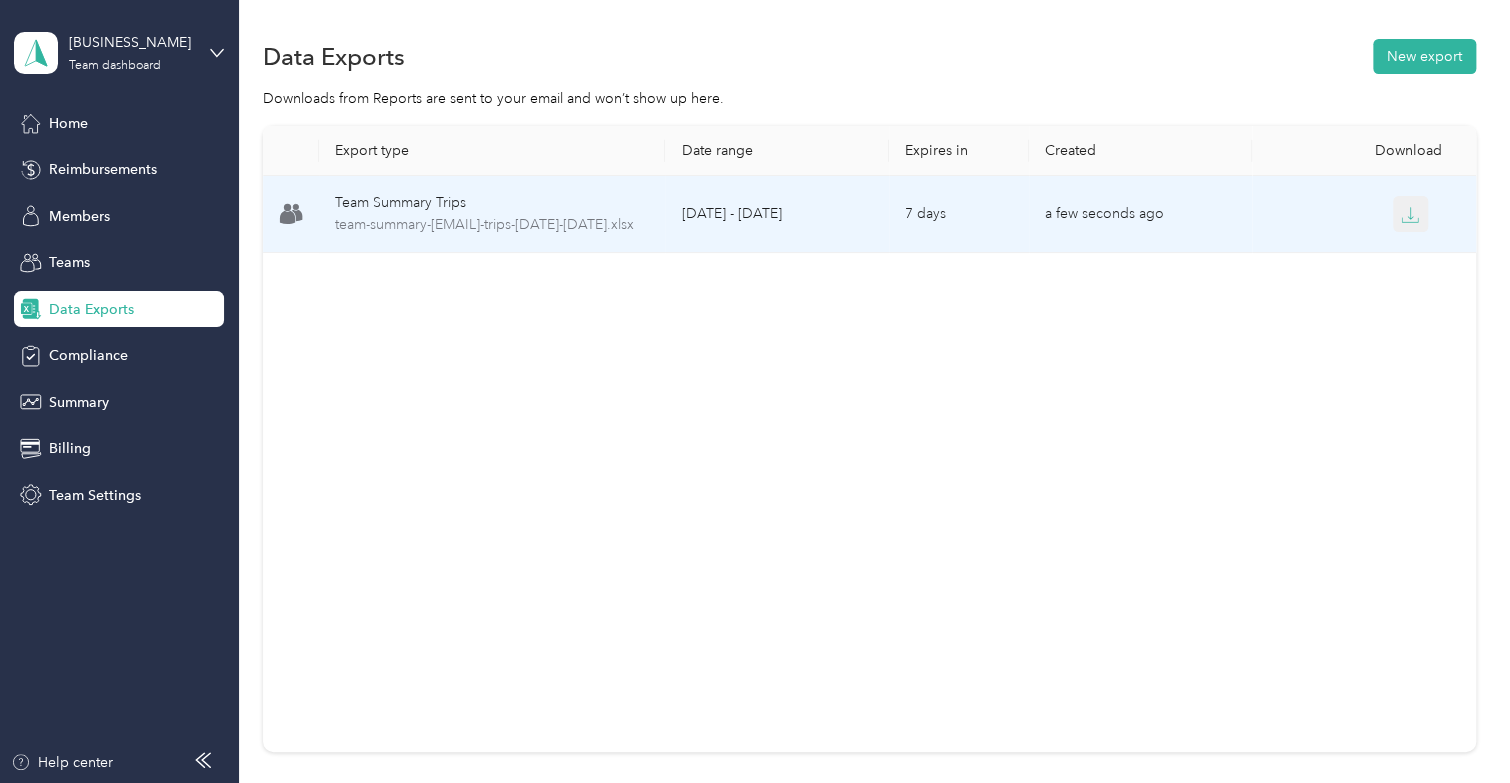 click 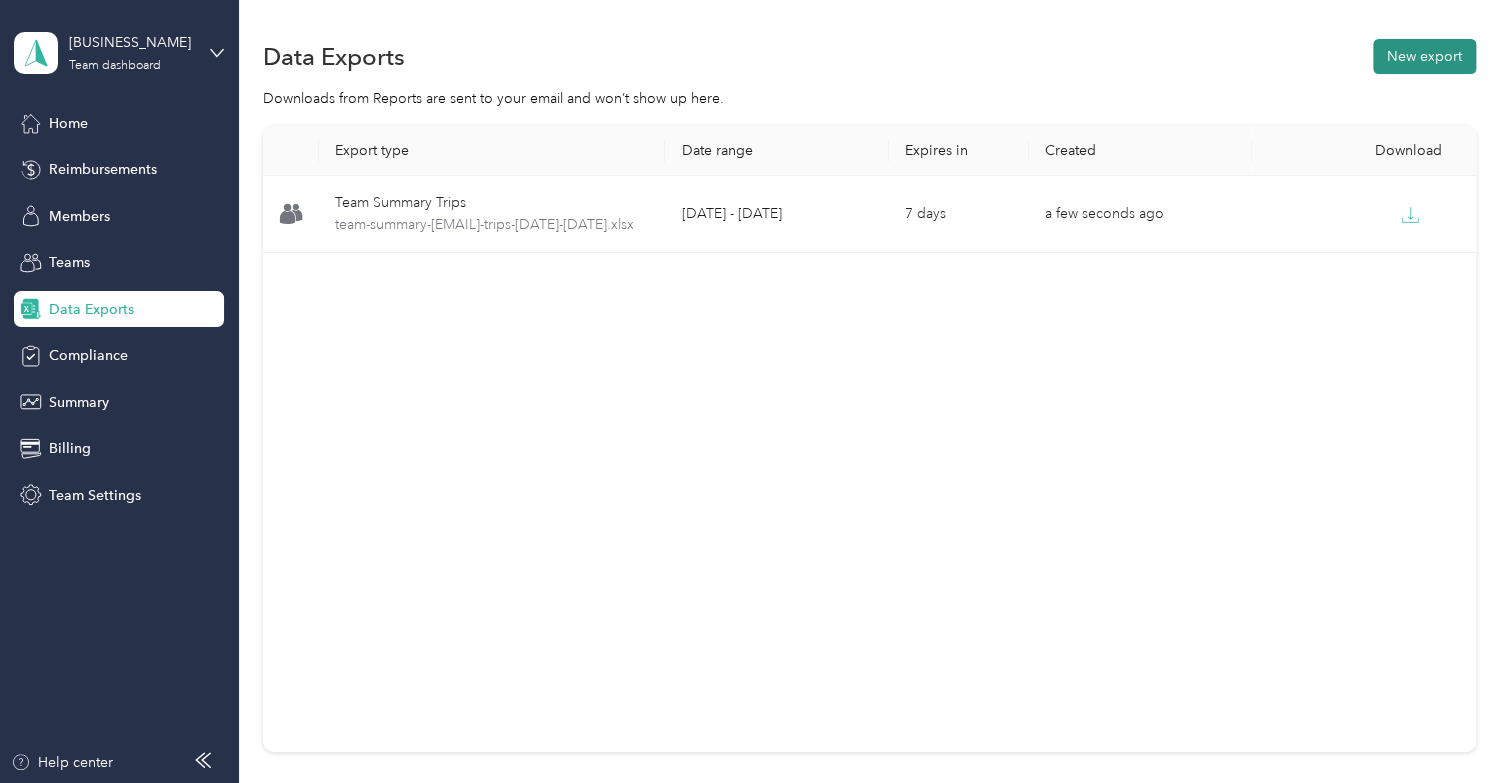 click on "New export" at bounding box center [1424, 56] 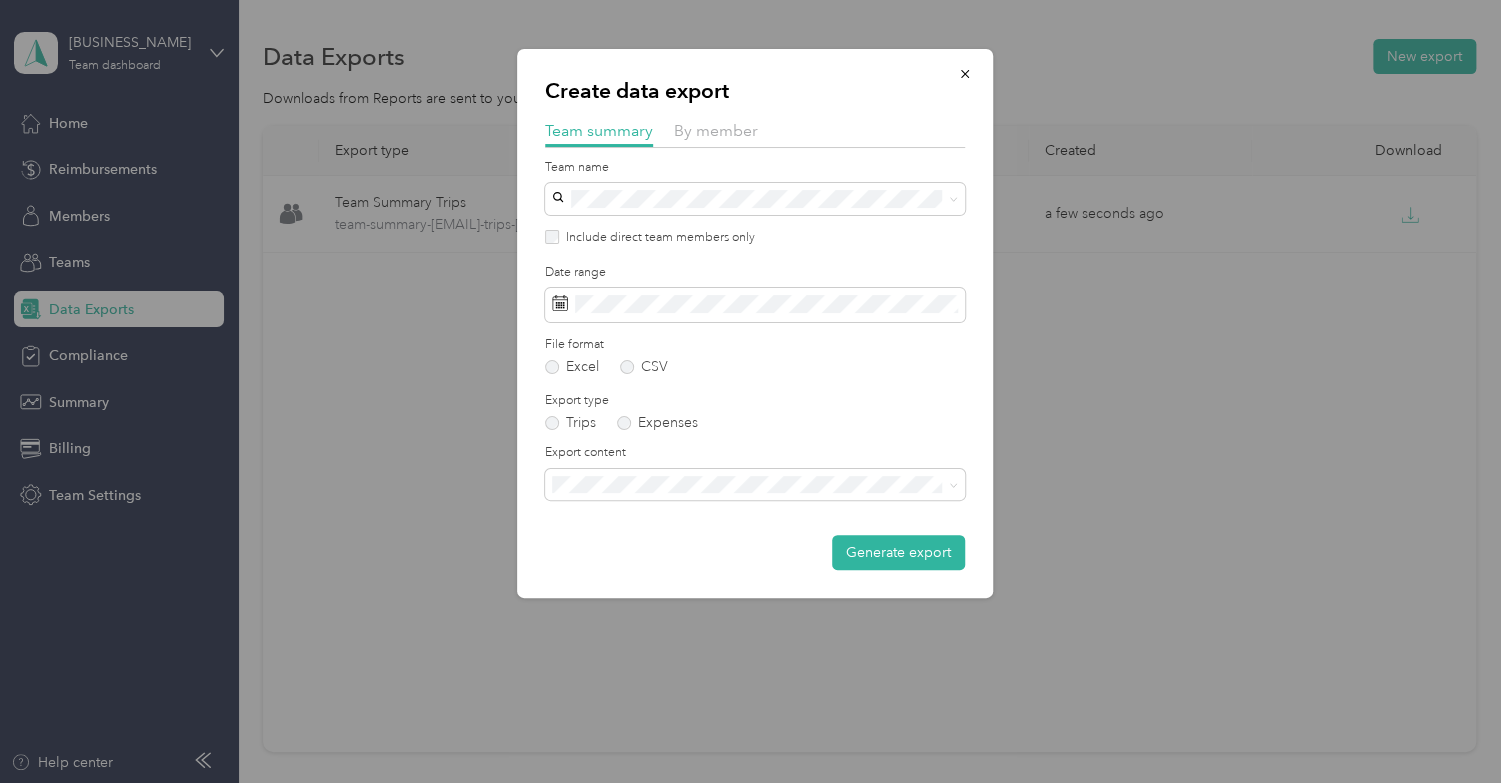 click on "Summary and full trips list" at bounding box center [755, 546] 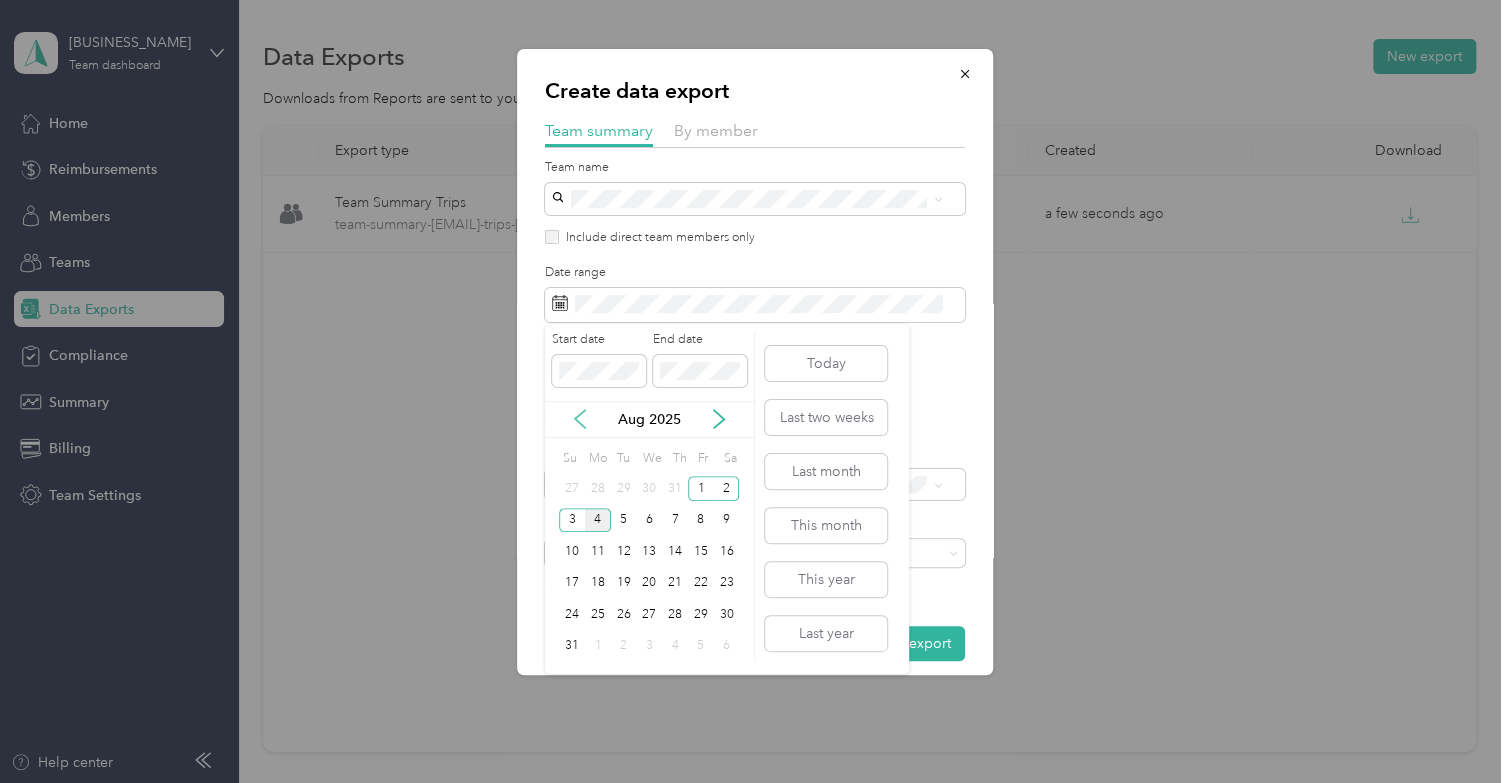 click 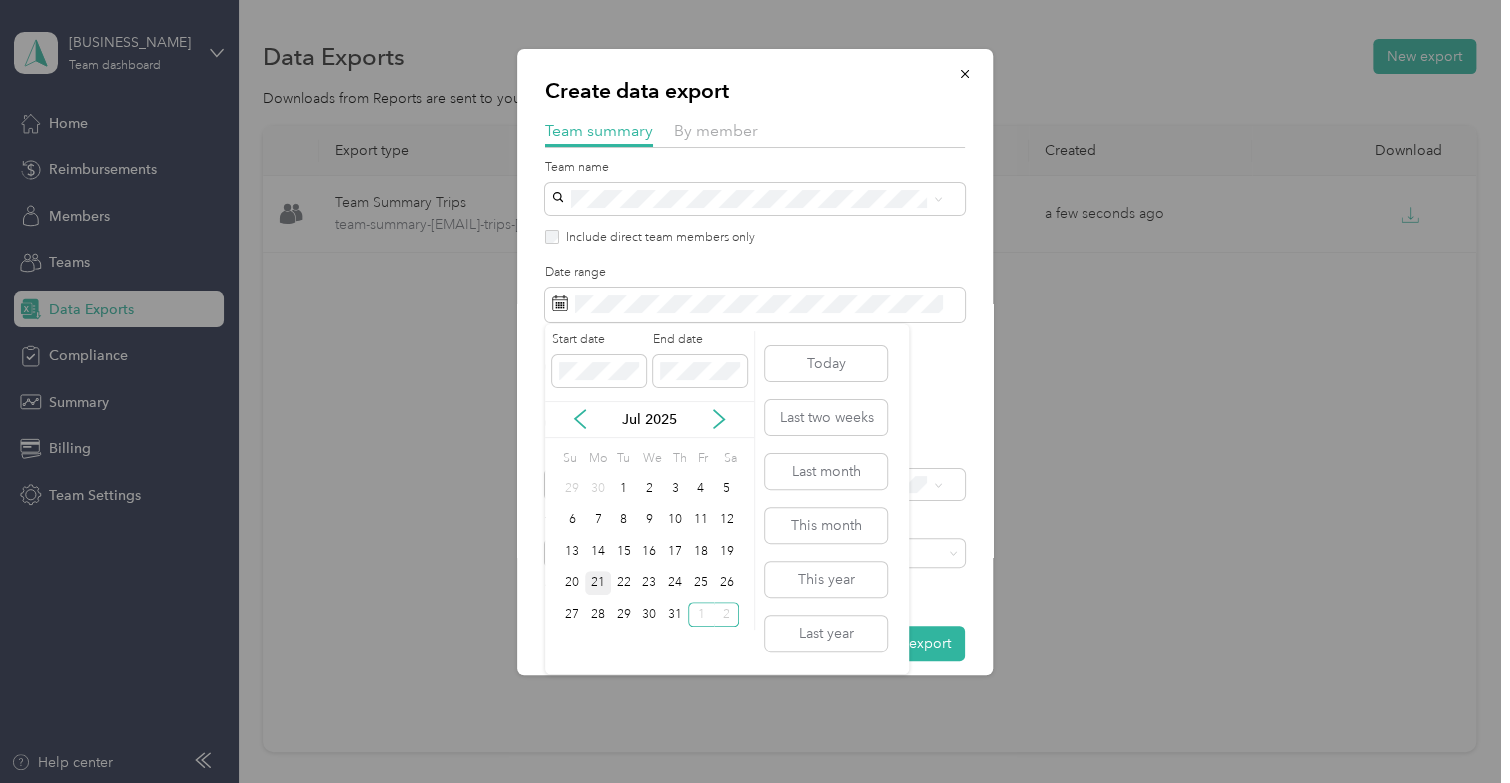 click on "21" at bounding box center (598, 583) 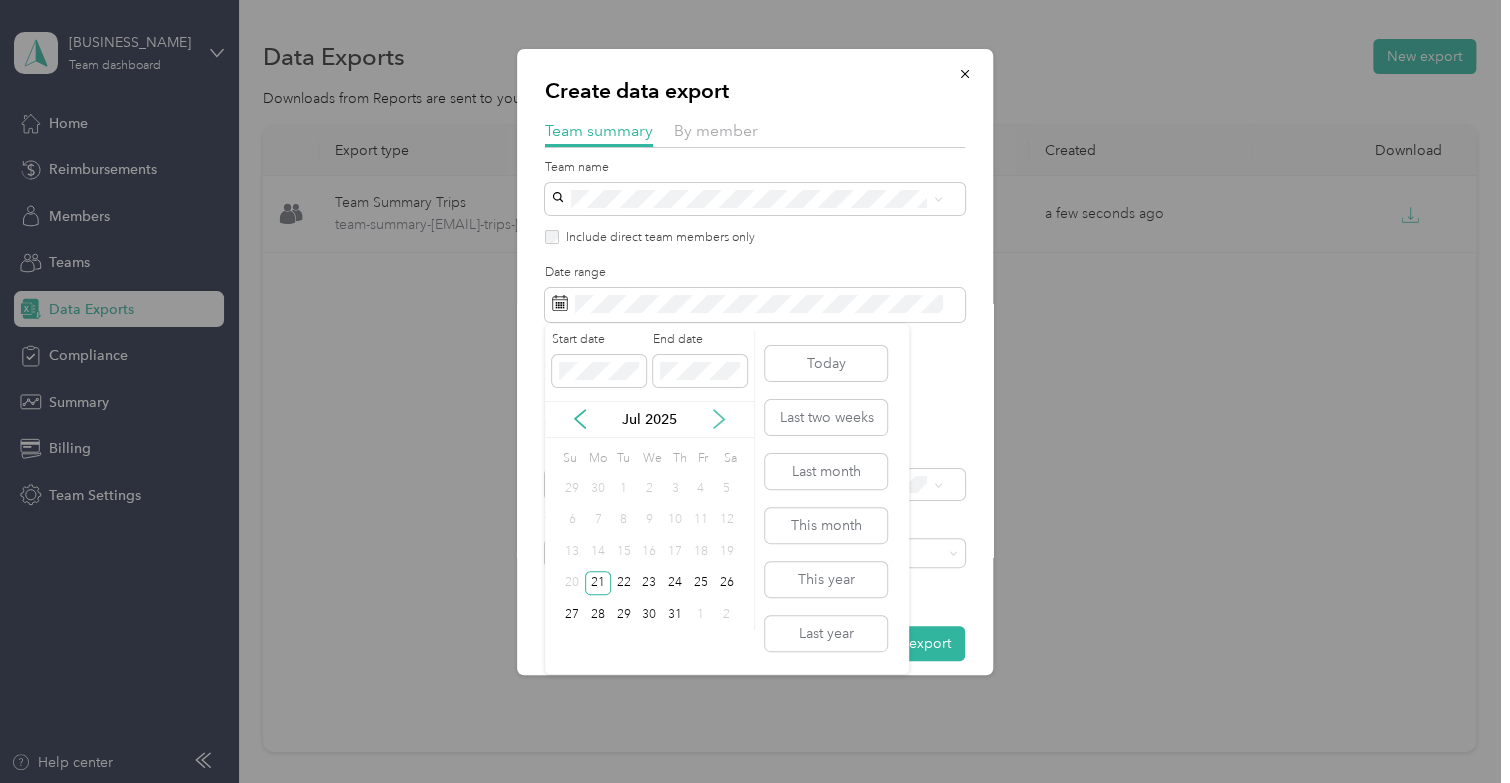 click 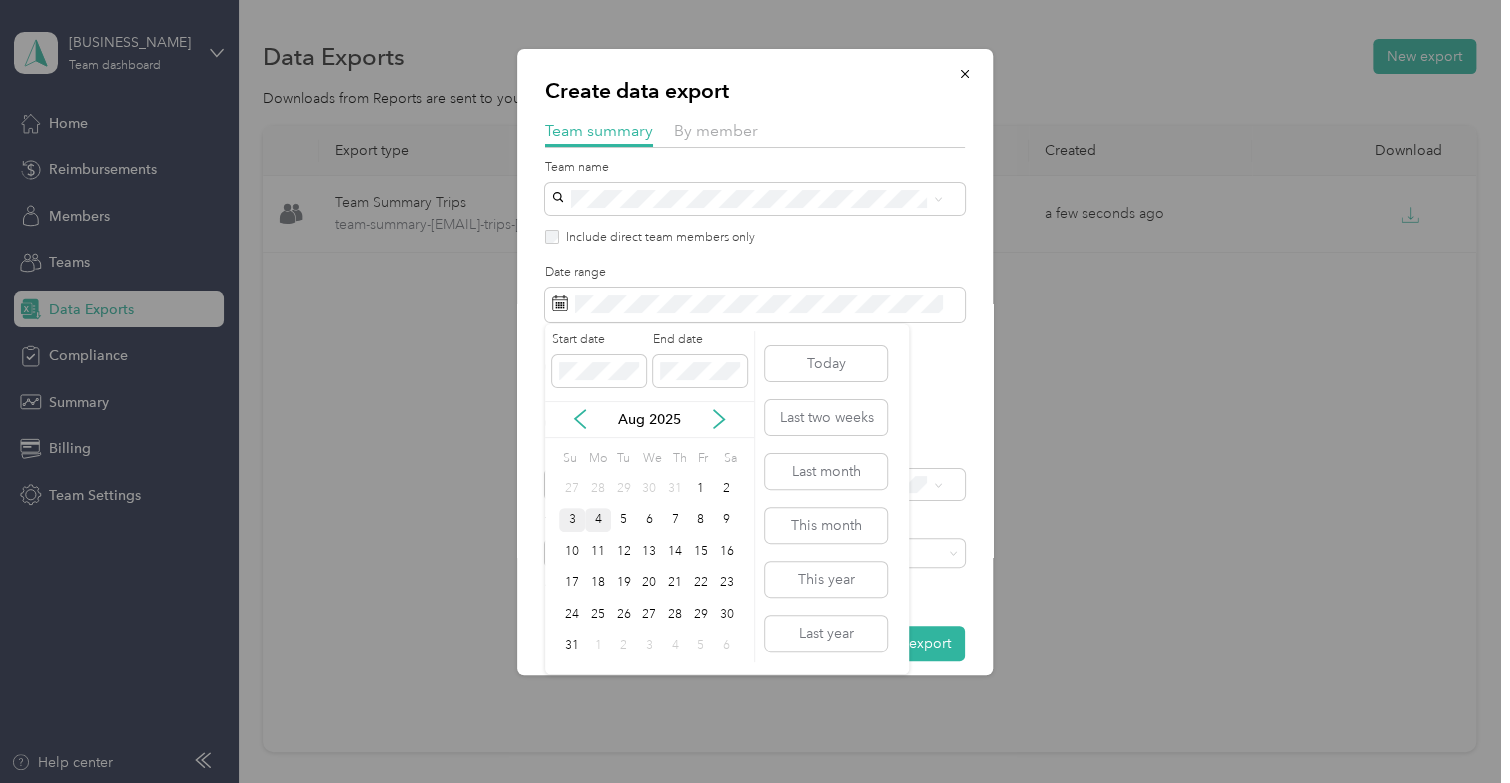 click on "3" at bounding box center [572, 520] 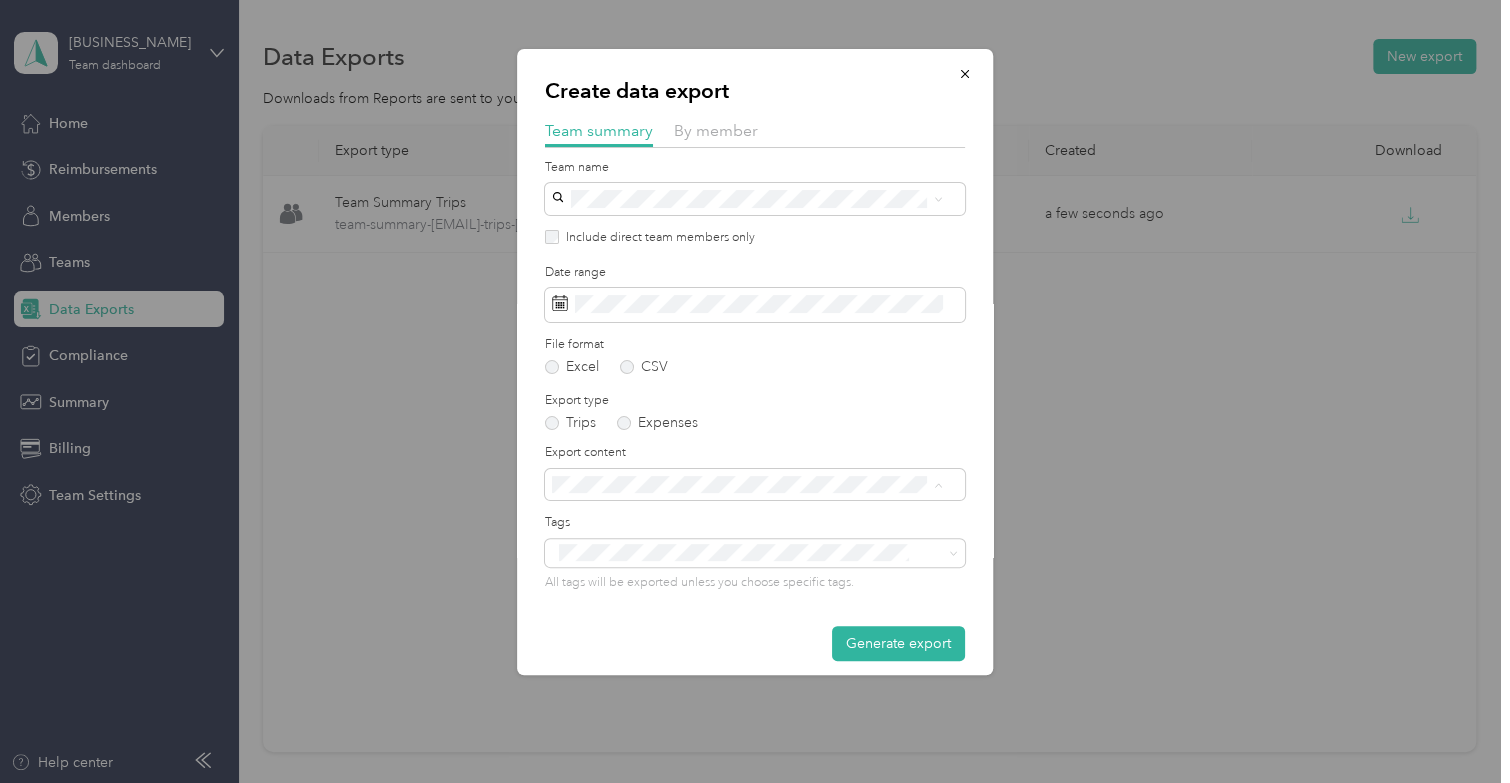 click on "Summary and full trips list" at bounding box center [747, 554] 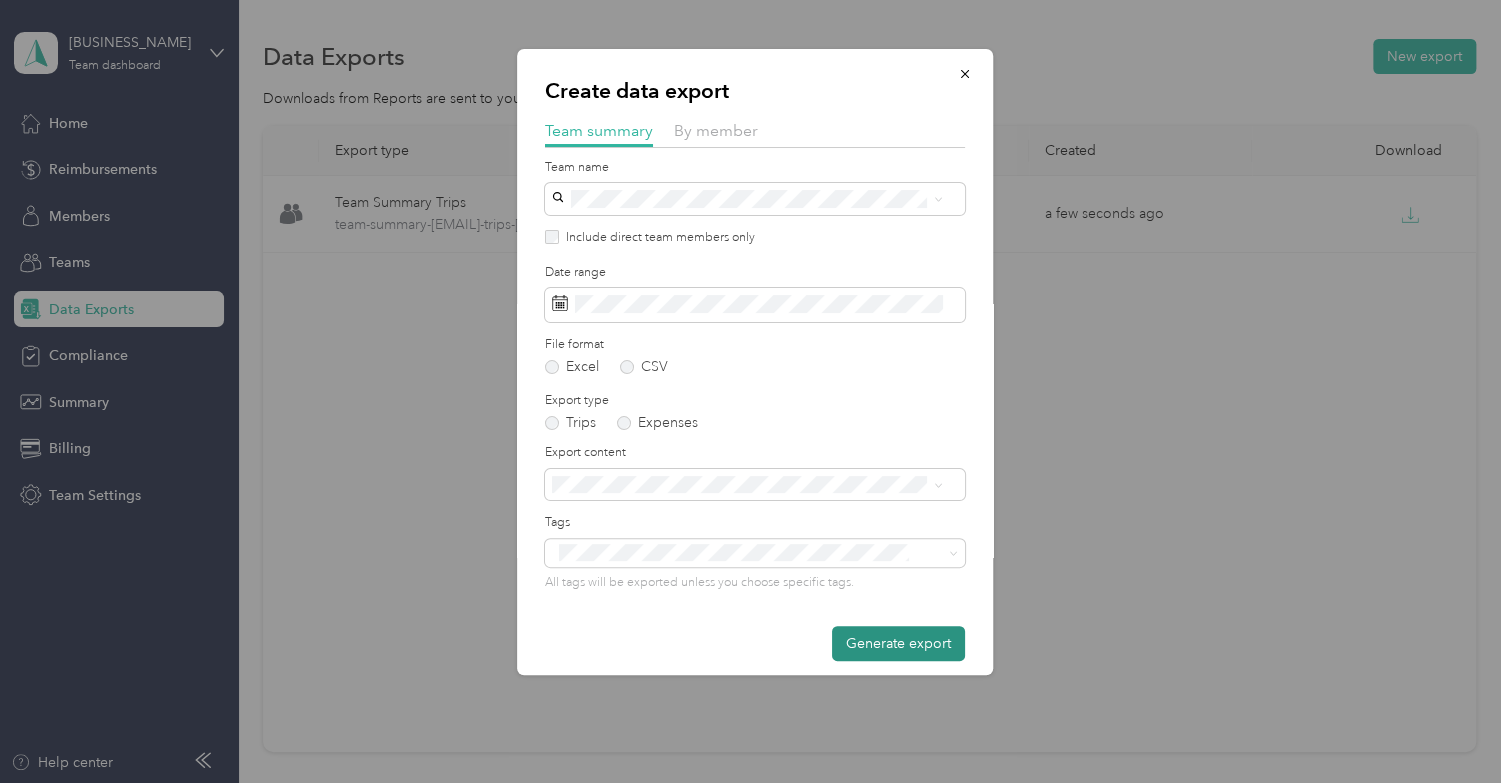 click on "Generate export" at bounding box center (898, 643) 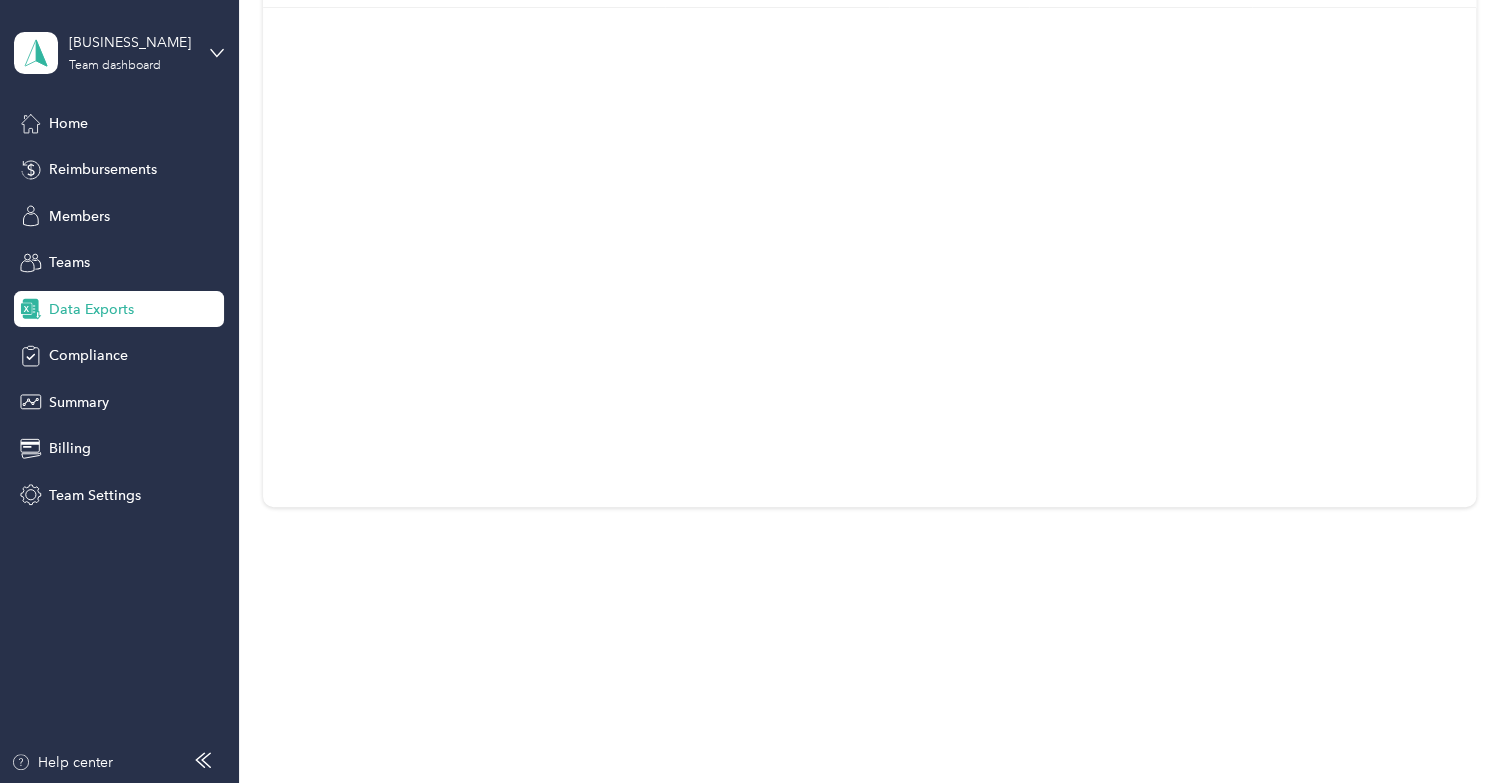 scroll, scrollTop: 0, scrollLeft: 0, axis: both 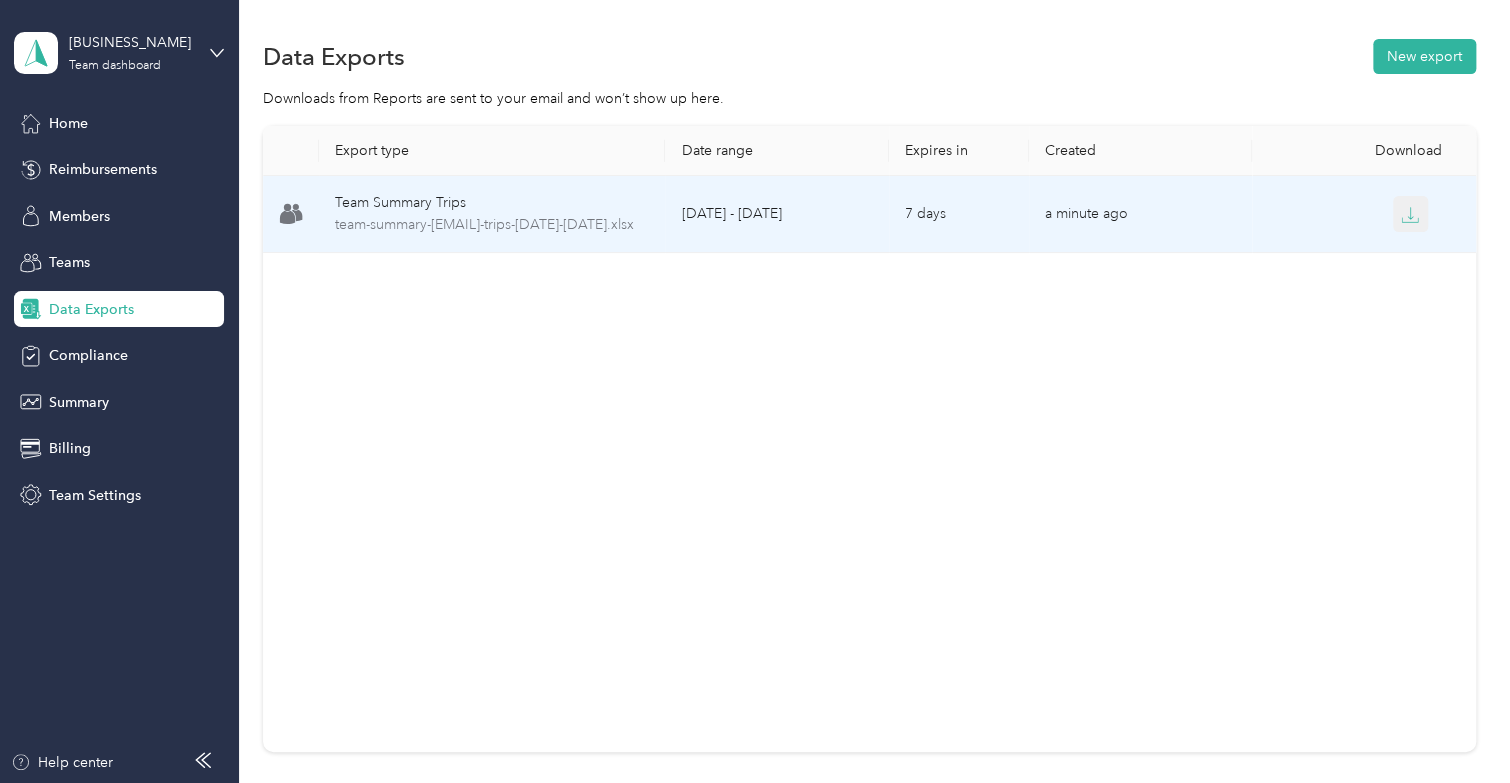 click 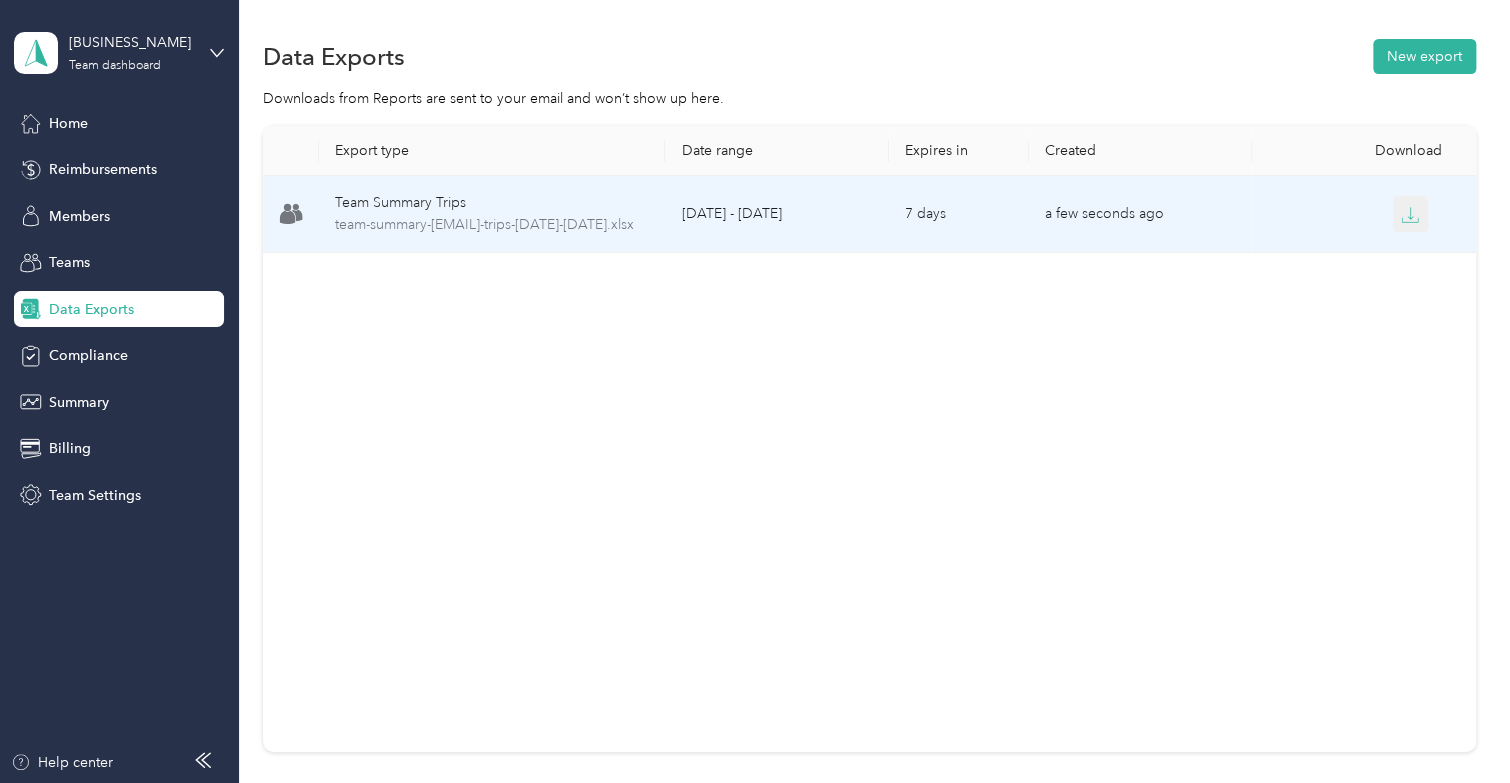 click 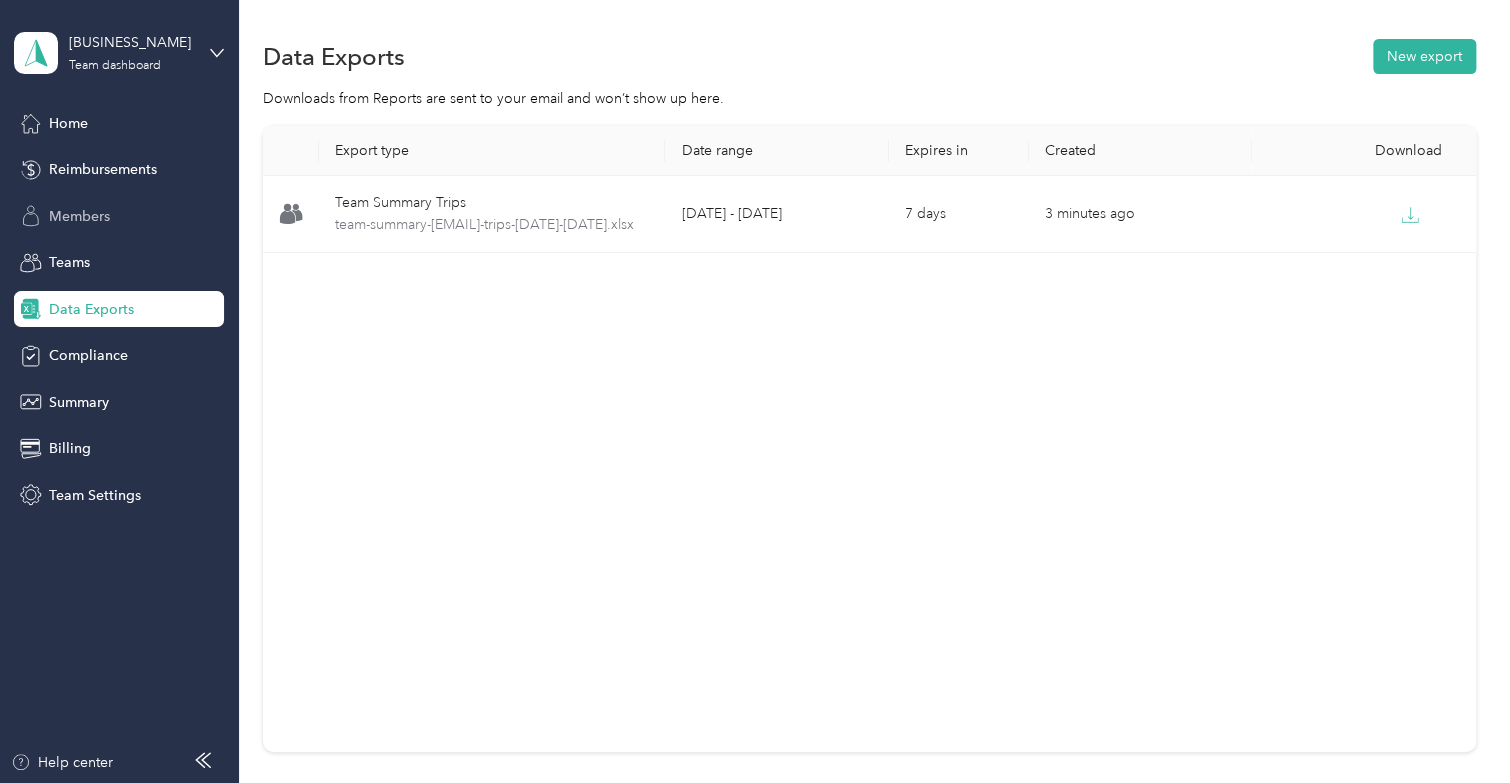 click on "Members" at bounding box center [79, 216] 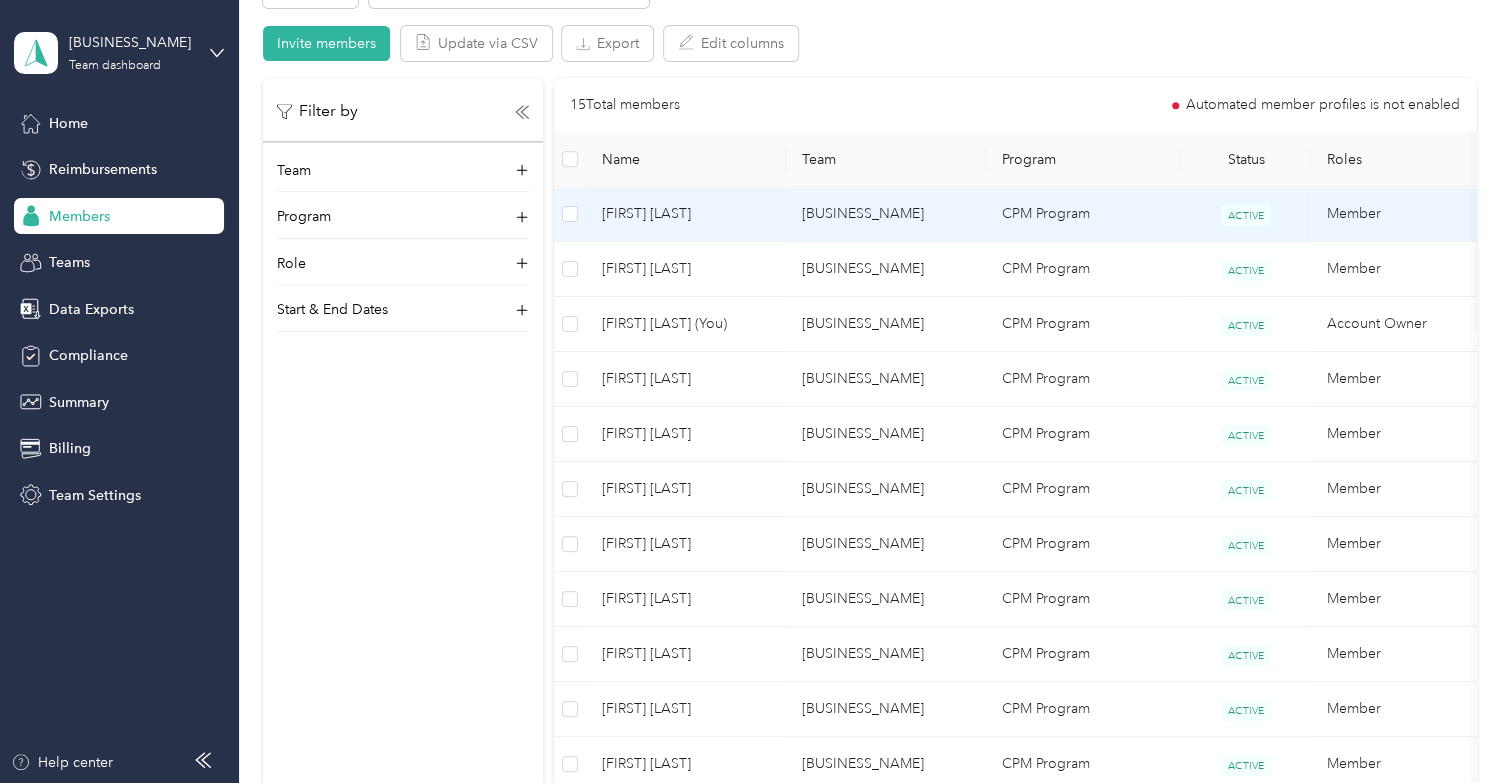 scroll, scrollTop: 300, scrollLeft: 0, axis: vertical 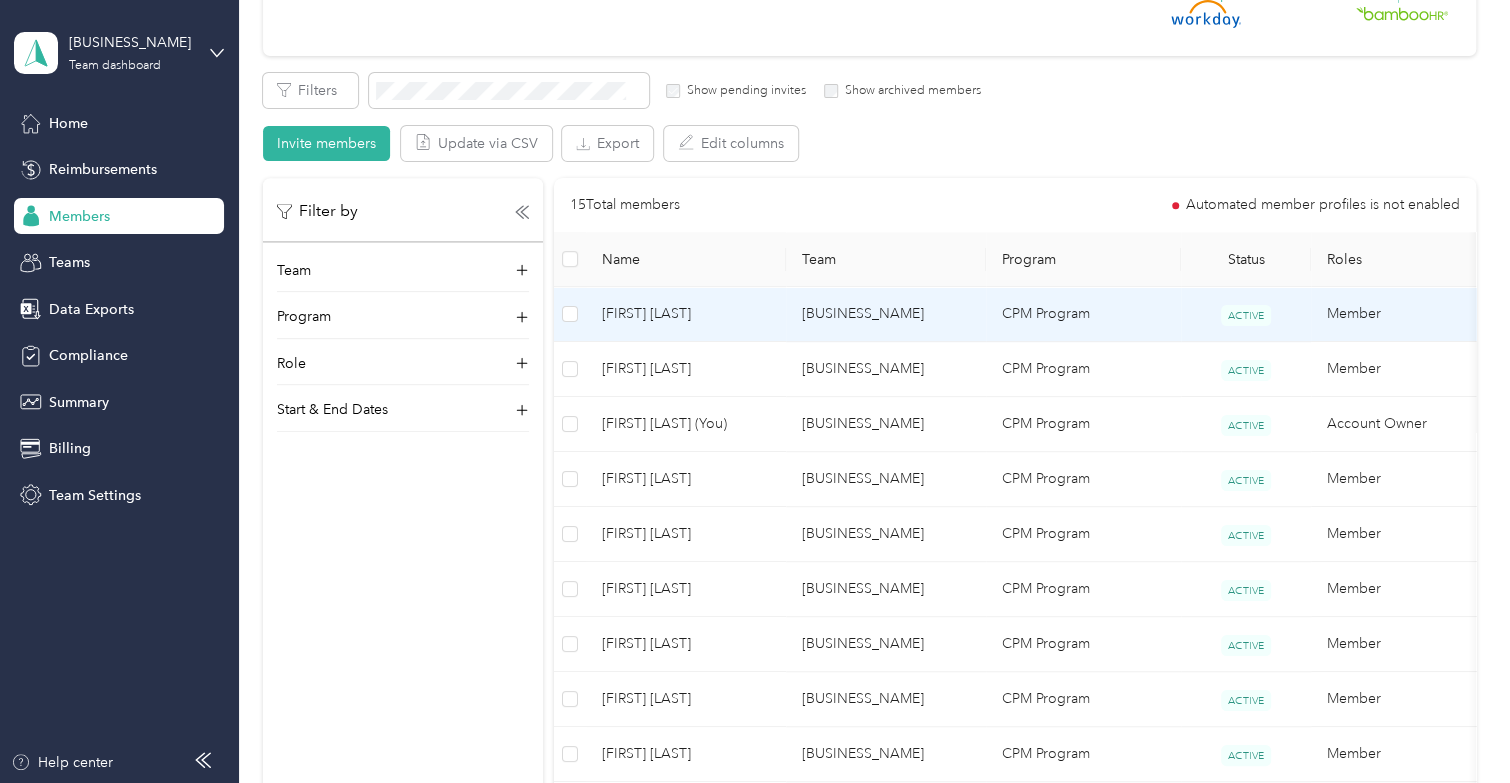 click on "[FIRST] [LAST]" at bounding box center [686, 314] 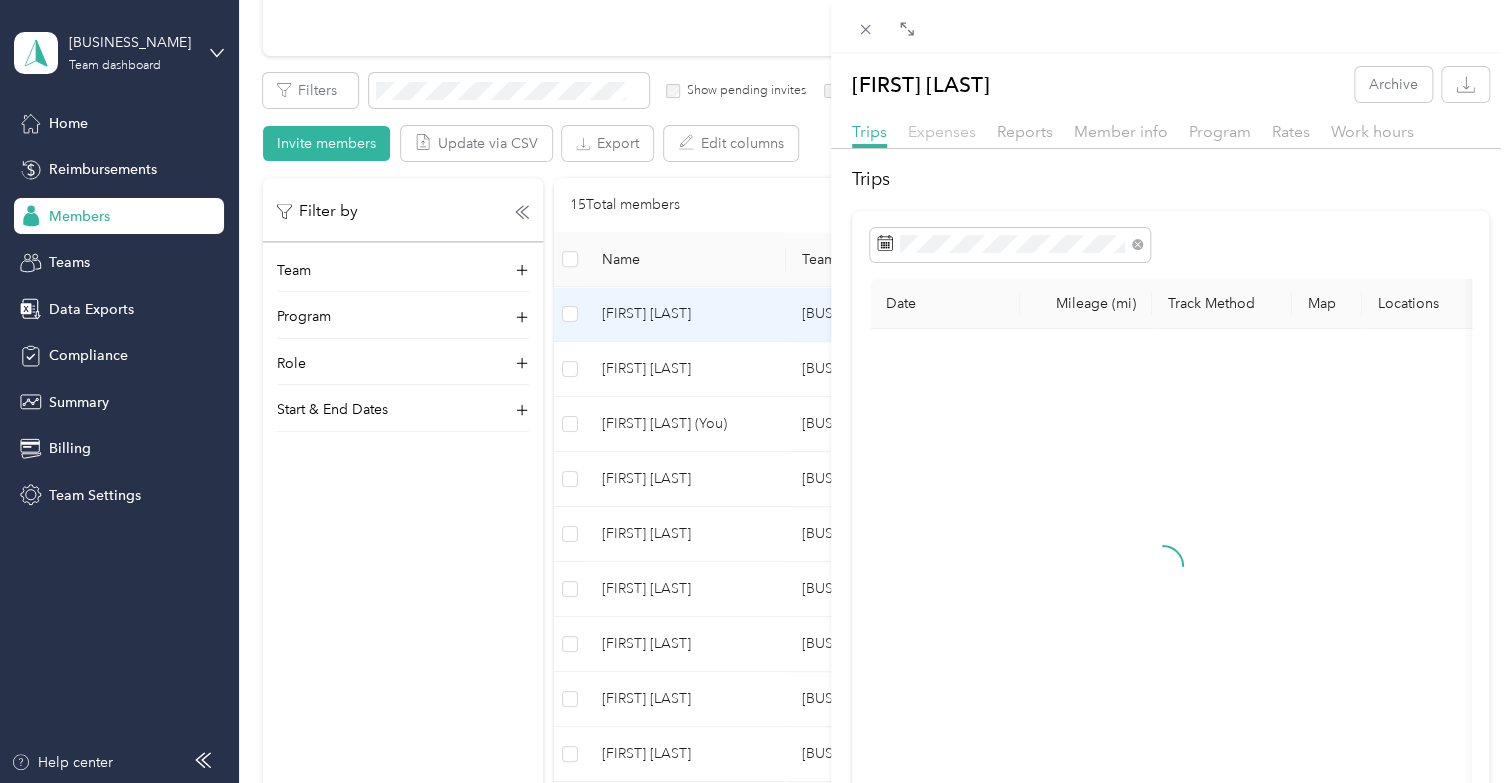 click on "Expenses" at bounding box center [942, 131] 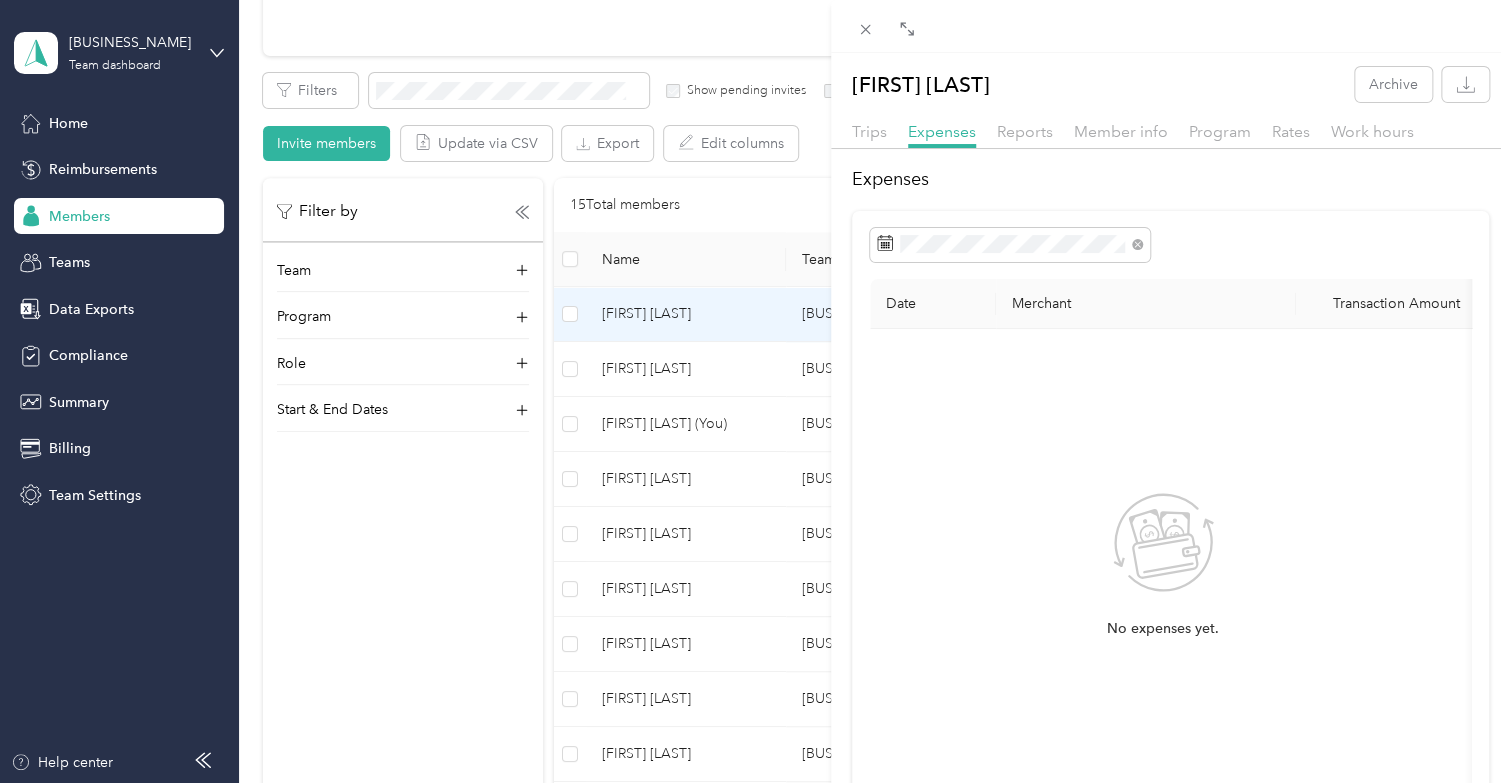 click on "[FIRST] [LAST] Archive Trips Expenses Reports Member info Program Rates Work hours Expenses Date Merchant Transaction Amount Purpose Report           No expenses yet." at bounding box center [755, 391] 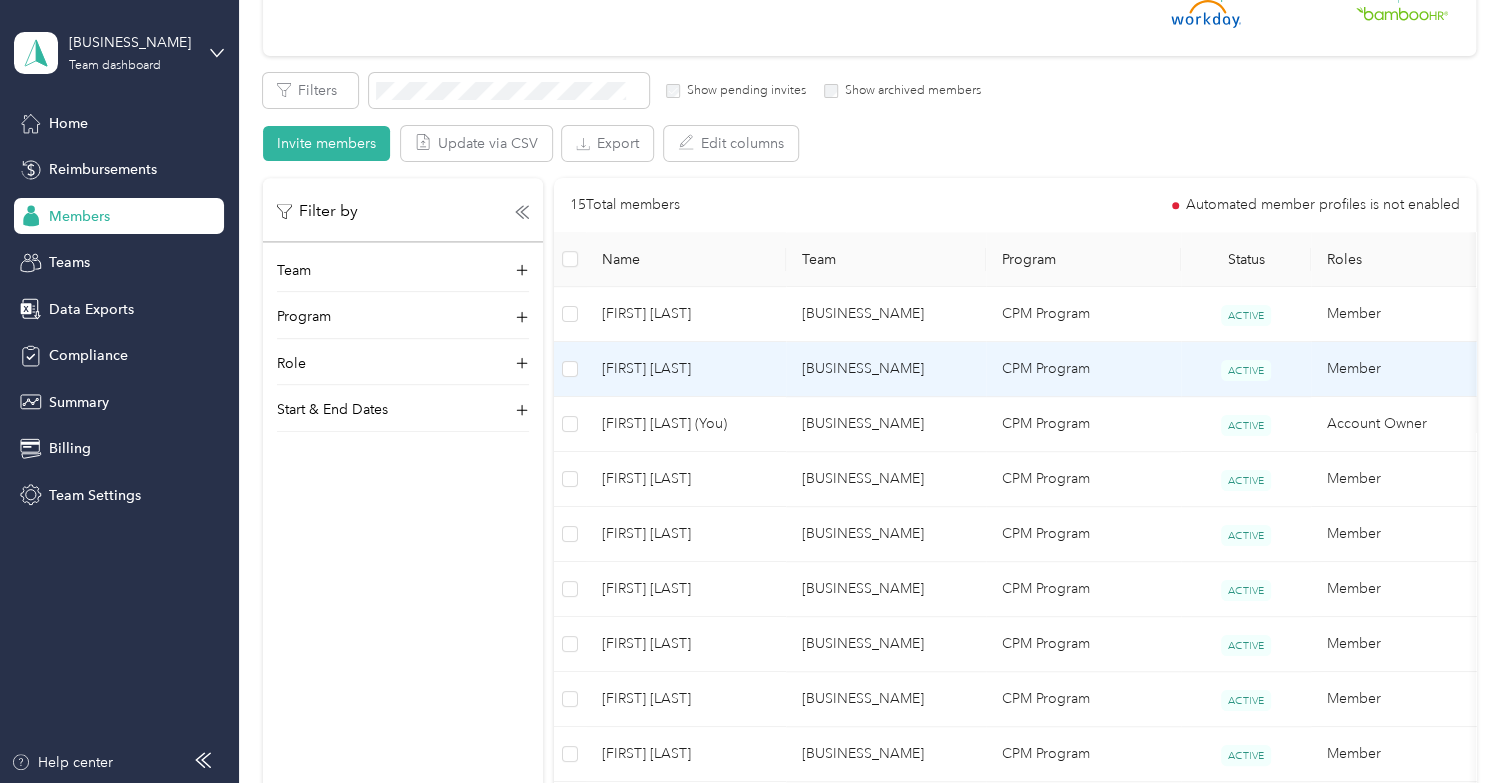 click on "[FIRST] [LAST]" at bounding box center [686, 369] 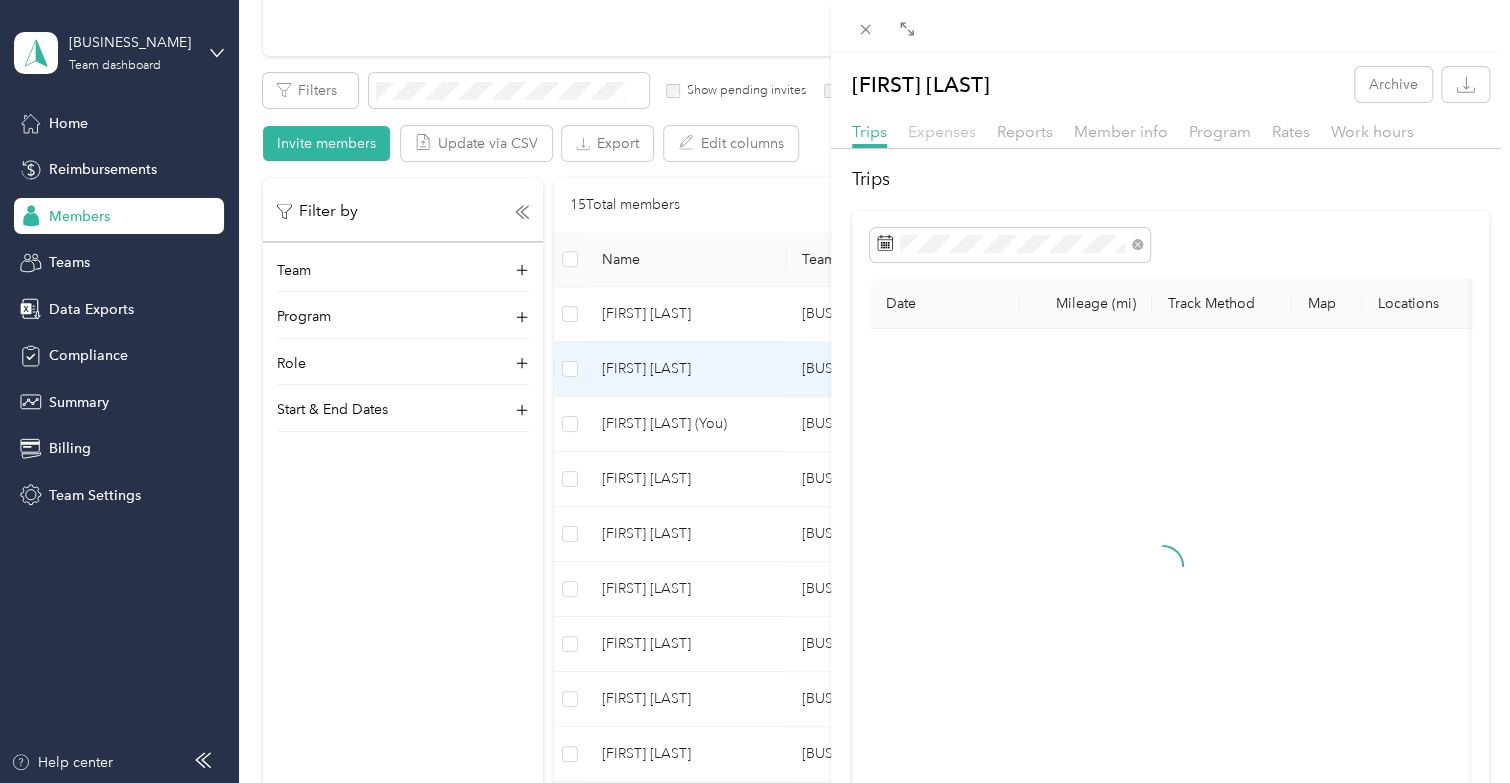 click on "Expenses" at bounding box center [942, 131] 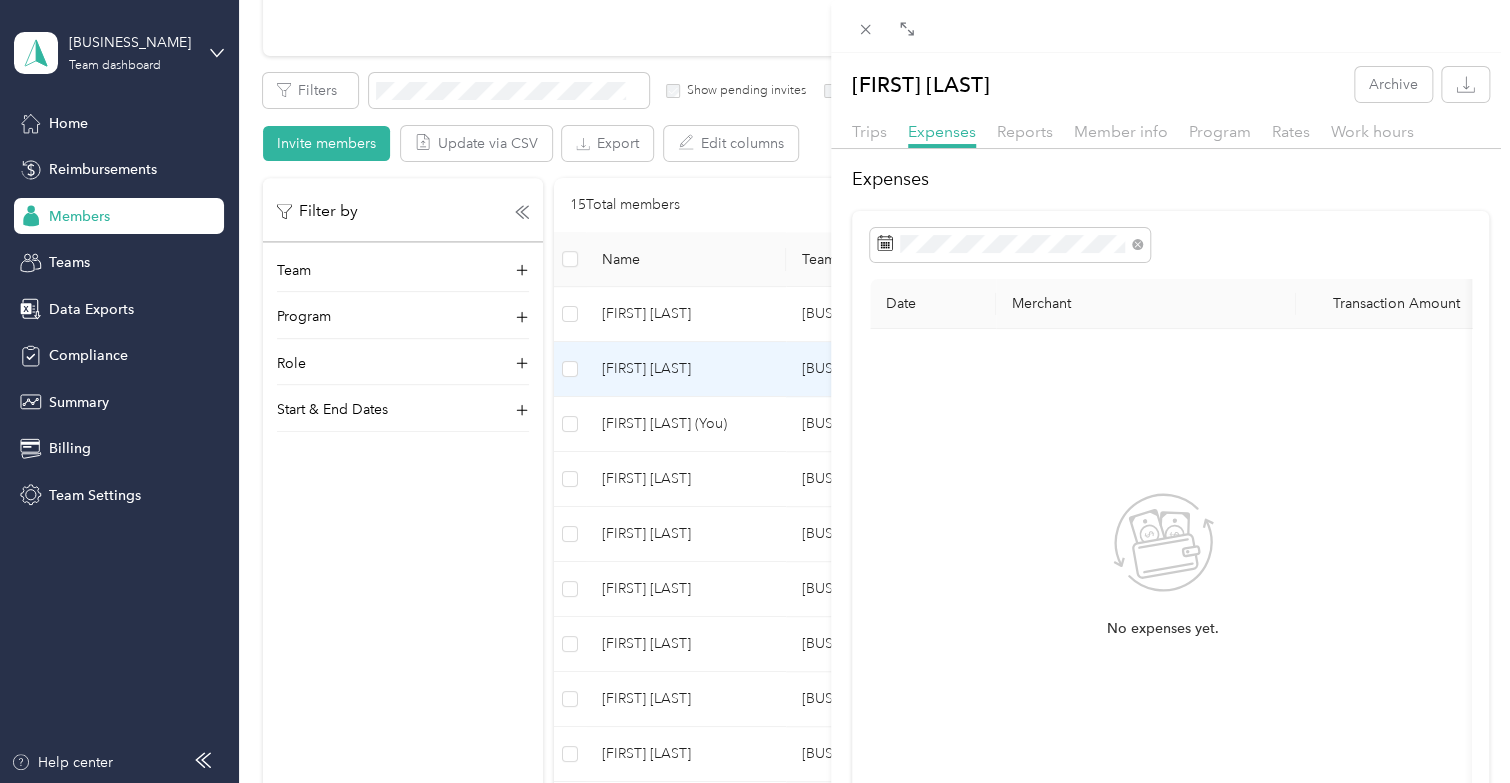 click on "[FIRST] [LAST] Archive Trips Expenses Reports Member info Program Rates Work hours Expenses Date Merchant Transaction Amount Purpose Report           No expenses yet." at bounding box center [755, 391] 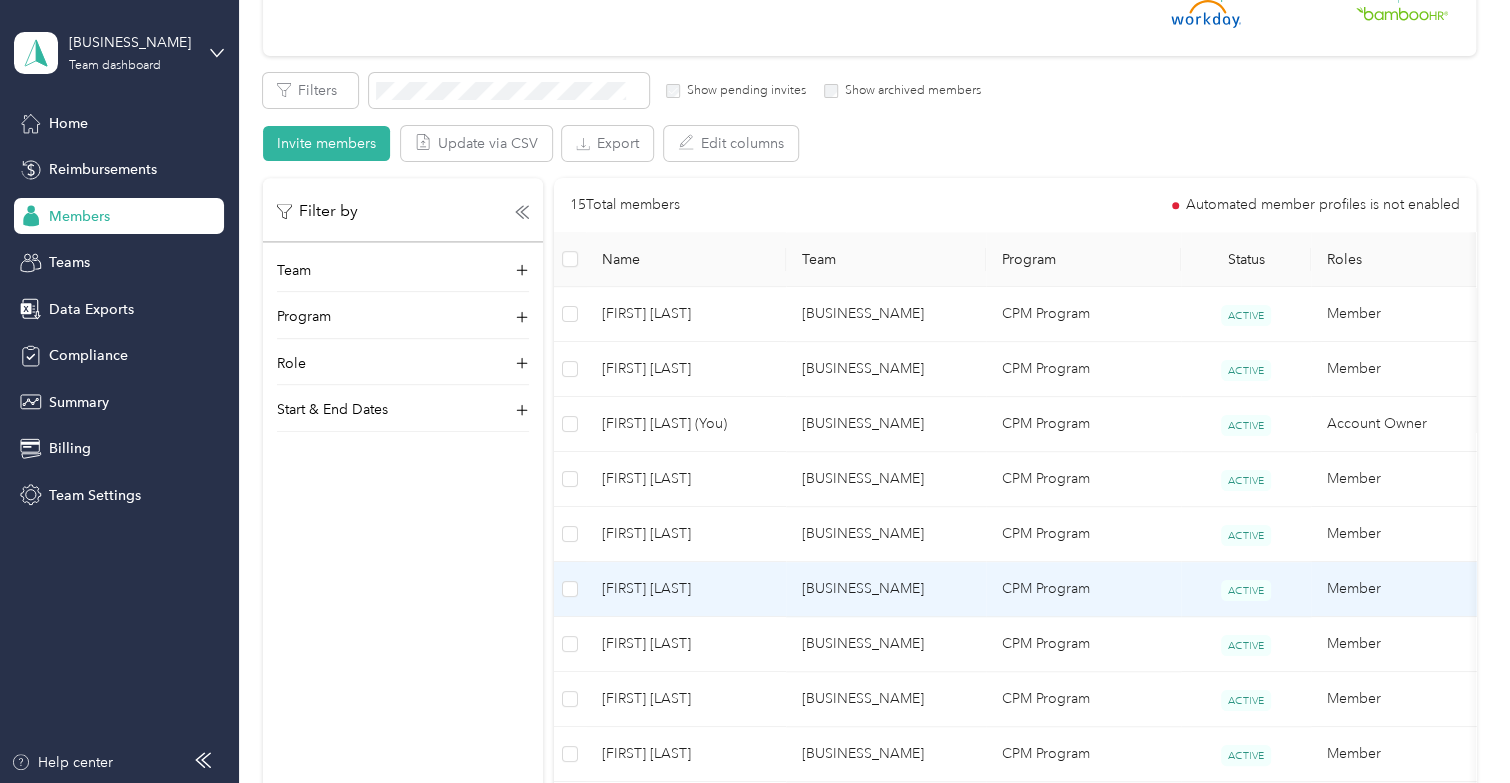 click on "[FIRST] [LAST]" at bounding box center [686, 589] 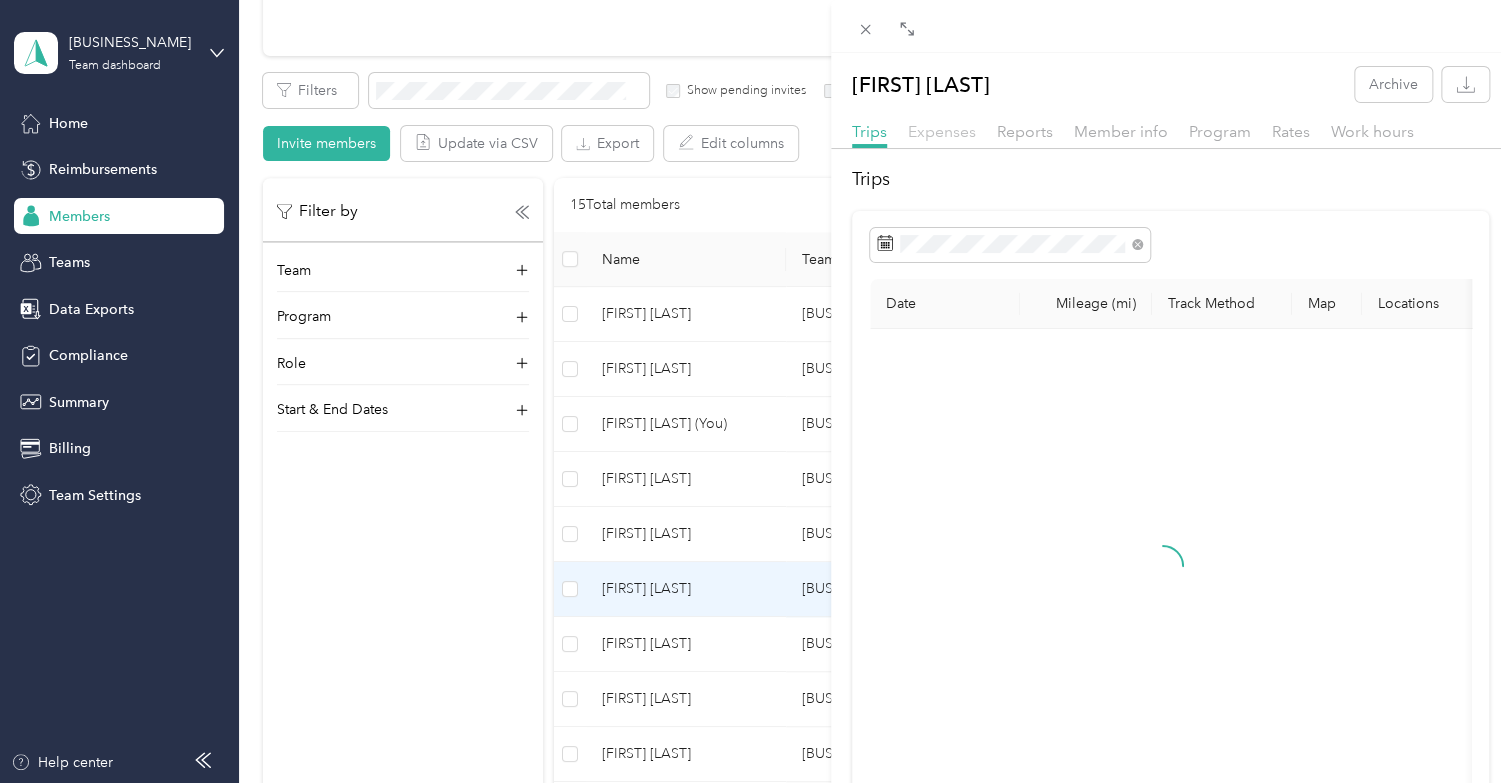 click on "Expenses" at bounding box center (942, 131) 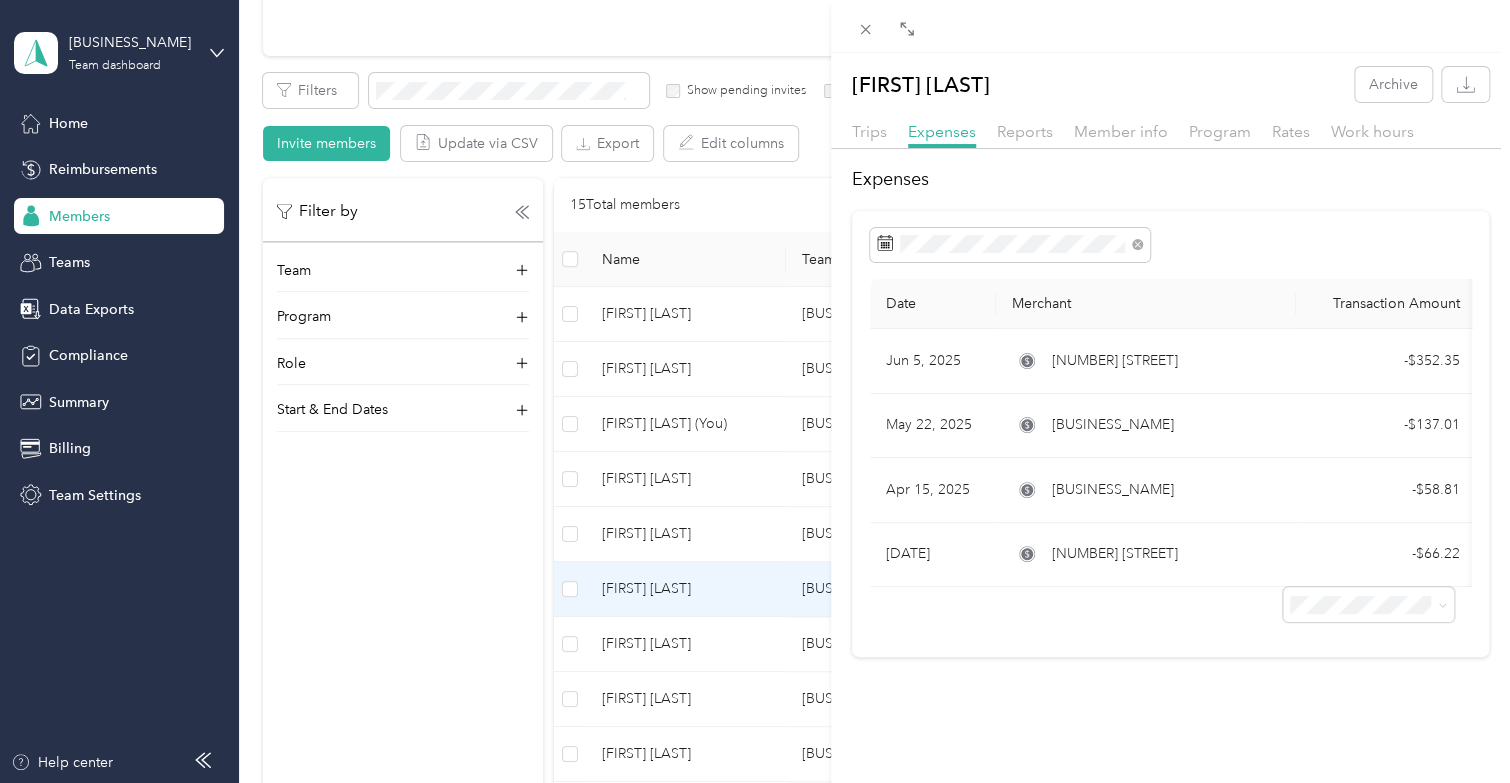 click on "[FIRST] [LAST] Archive Trips Expenses Reports Member info Program Rates Work hours Expenses Date Merchant Transaction Amount Purpose Report           [DATE] [NUMBER] [STREET] - [PRICE] [SERVICE] [DATE] [DATE] [MERCHANT] - [PRICE] [SERVICE] [DATE] [DATE] [MERCHANT] - [PRICE] [SERVICE] [DATE] [DATE] [STREET] - [PRICE] [SERVICE] [DATE]" at bounding box center (755, 391) 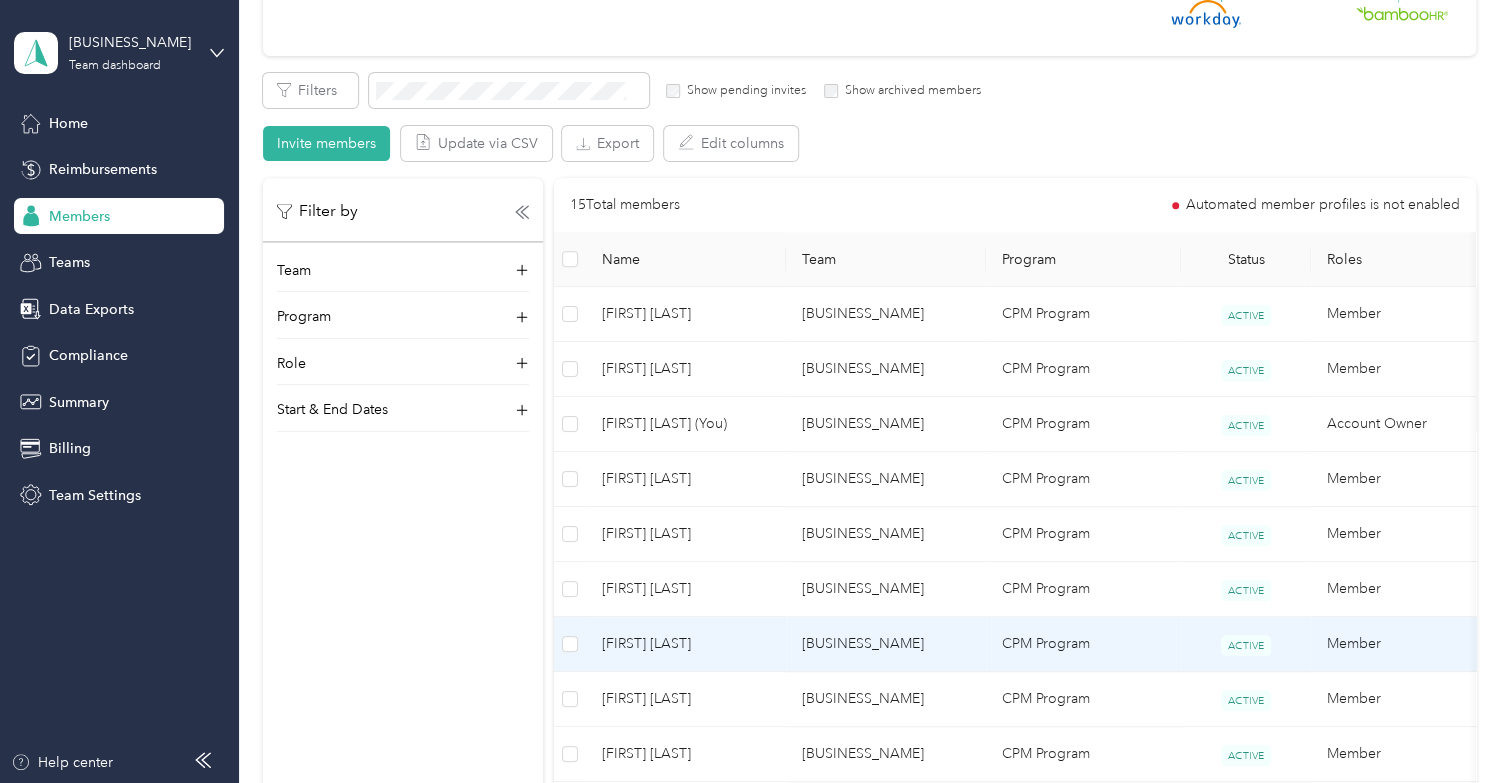 click on "[FIRST] [LAST]" at bounding box center [686, 644] 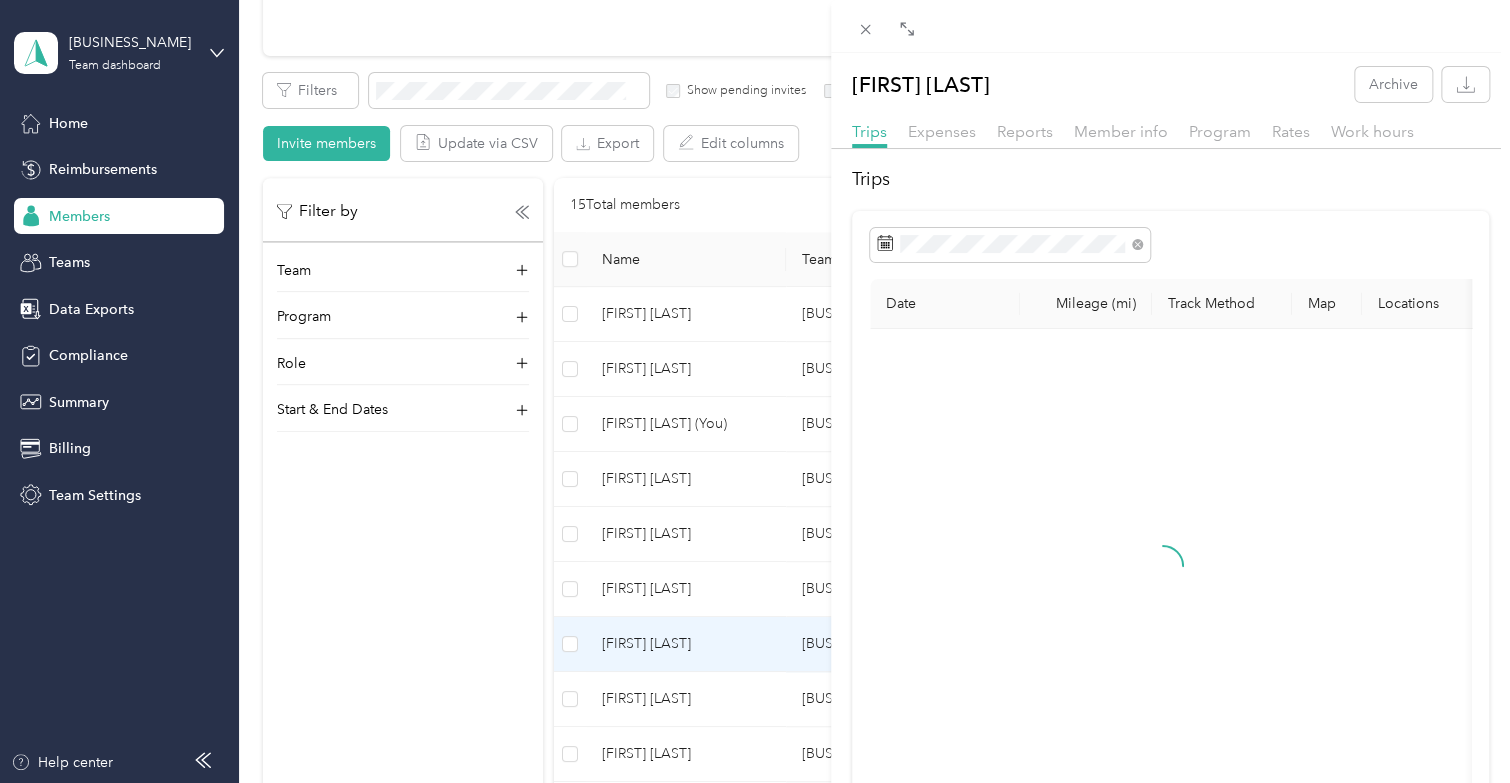 click on "Expenses" at bounding box center [942, 132] 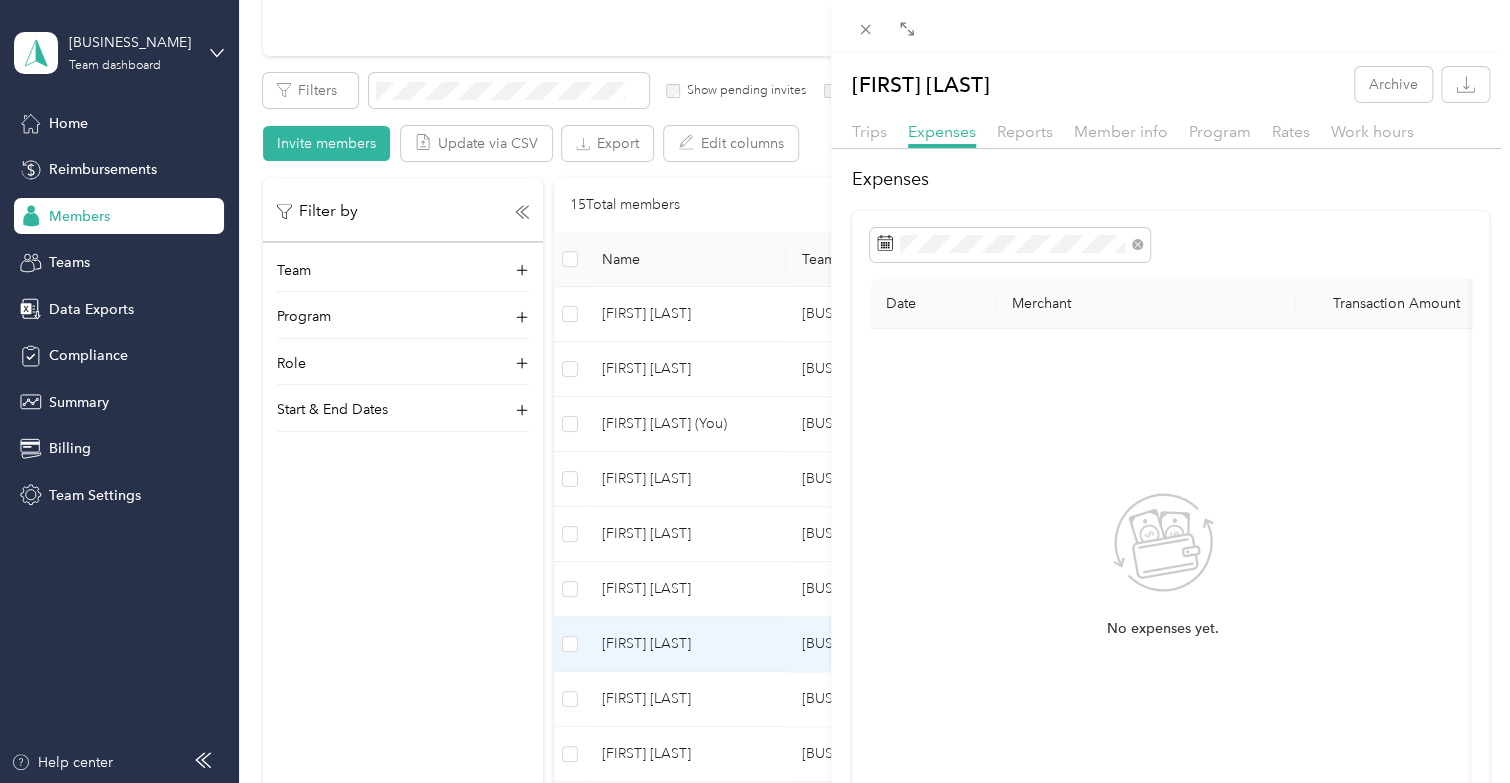click on "[FIRST] [LAST] Archive Trips Expenses Reports Member info Program Rates Work hours Expenses Date Merchant Transaction Amount Purpose Report           No expenses yet." at bounding box center [755, 391] 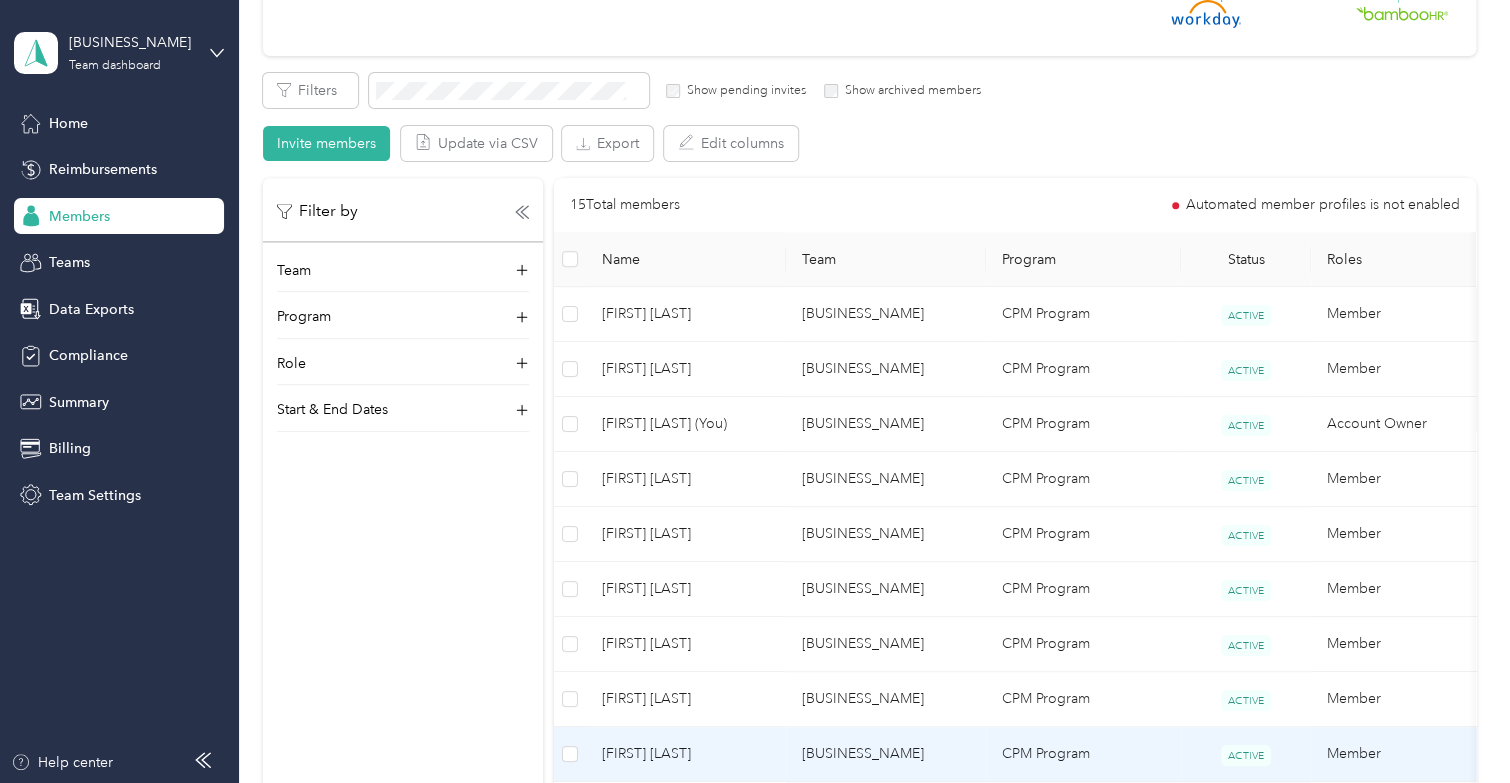 click on "[FIRST] [LAST]" at bounding box center [686, 754] 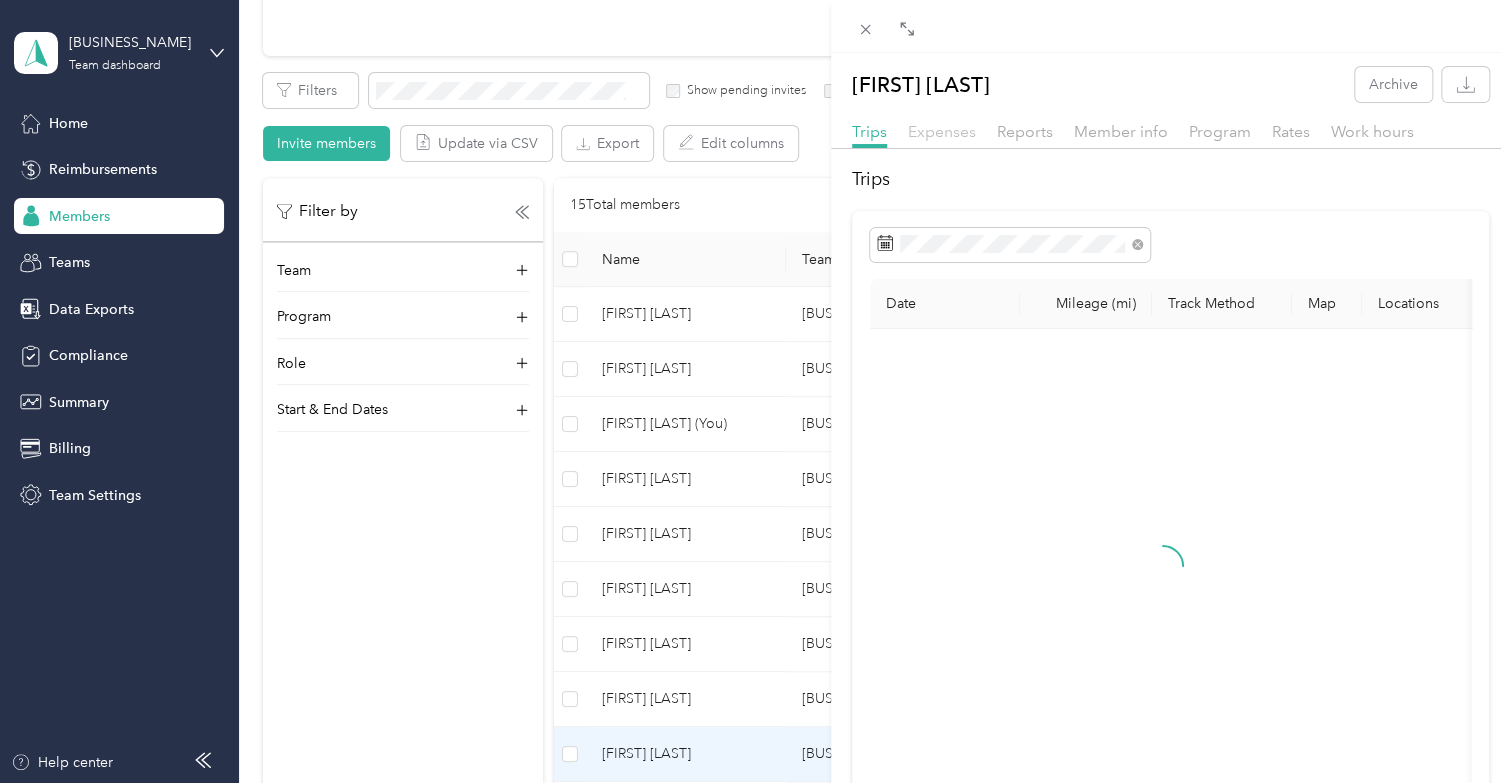 click on "Expenses" at bounding box center [942, 131] 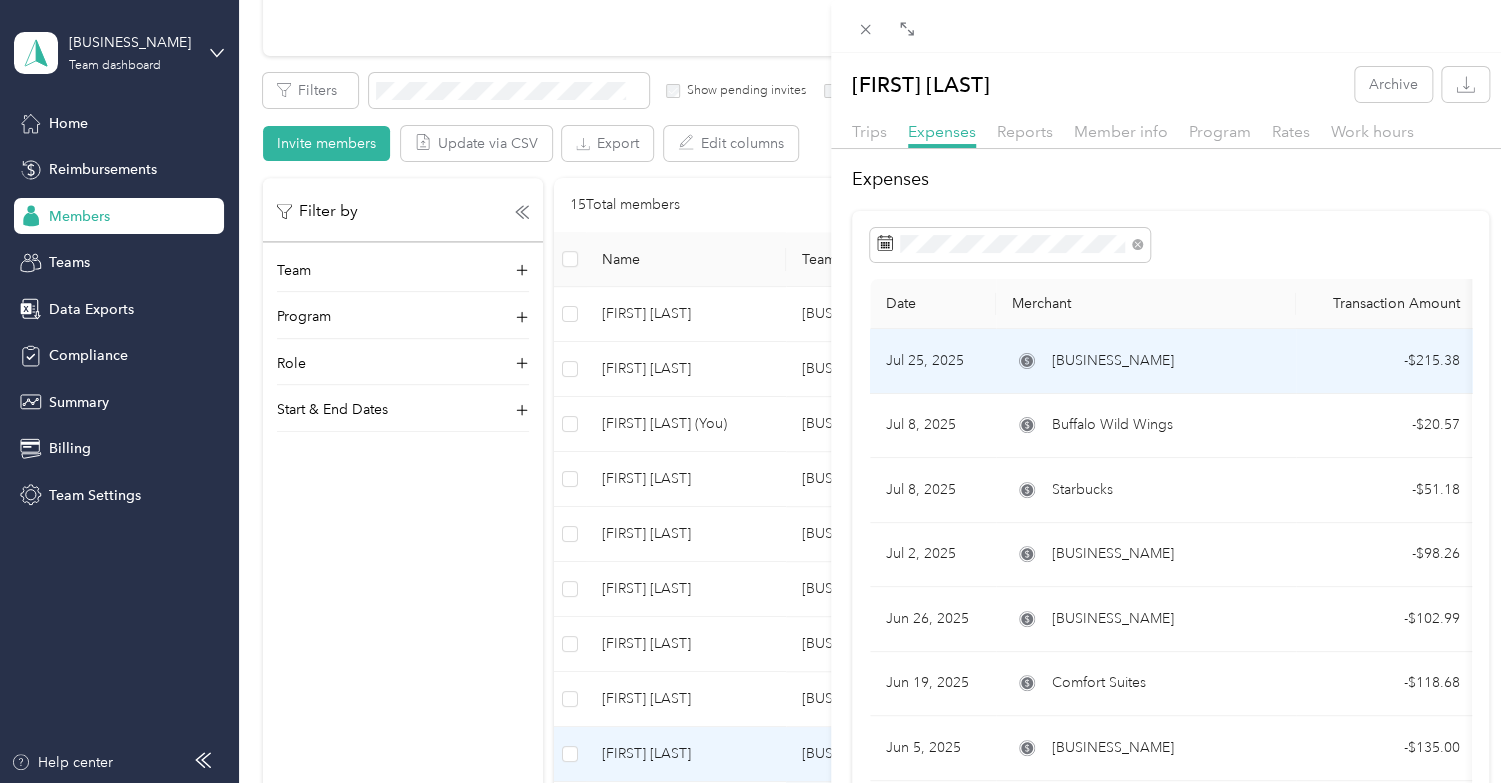 click on "[BUSINESS_NAME]" at bounding box center (1113, 361) 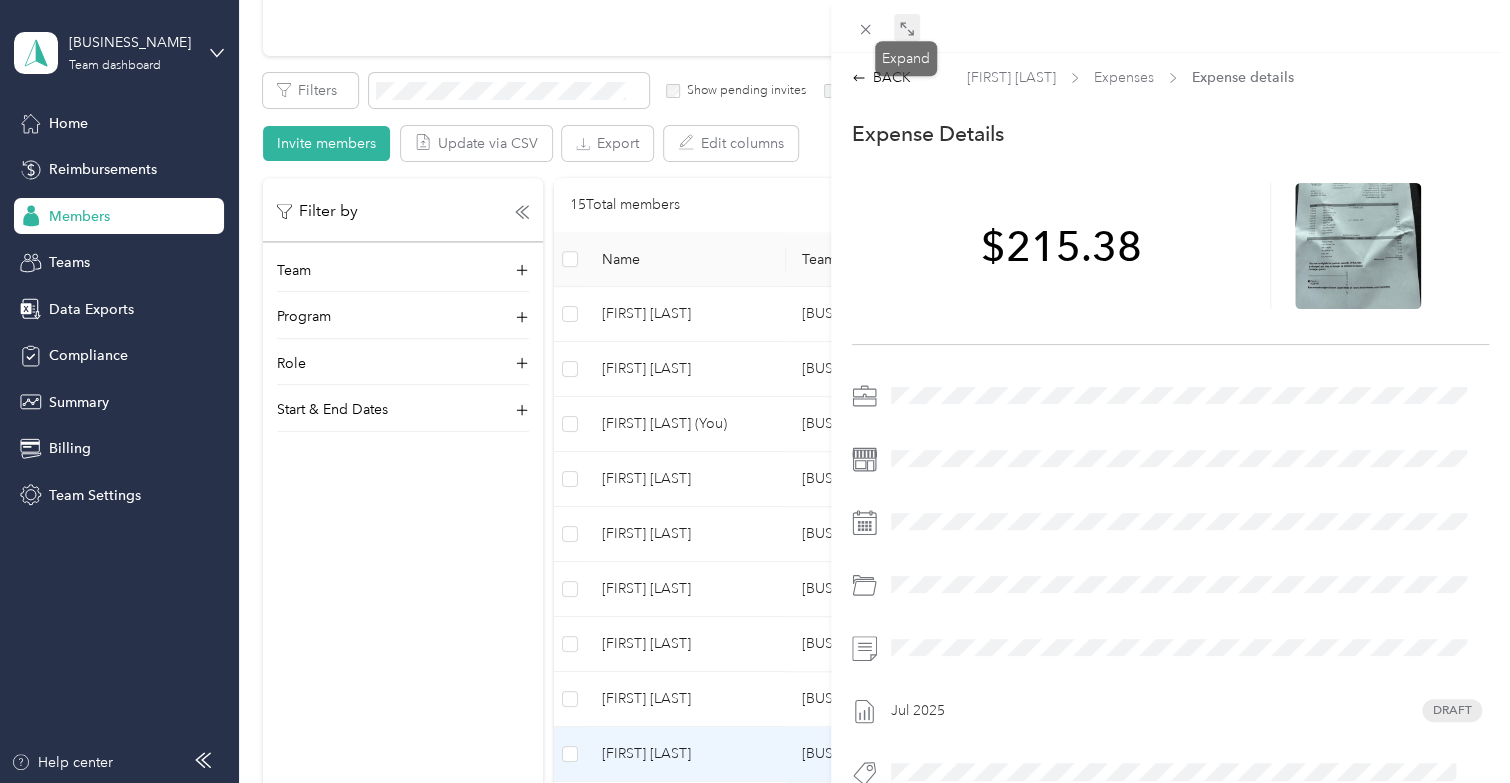 drag, startPoint x: 1048, startPoint y: 29, endPoint x: 888, endPoint y: 35, distance: 160.11246 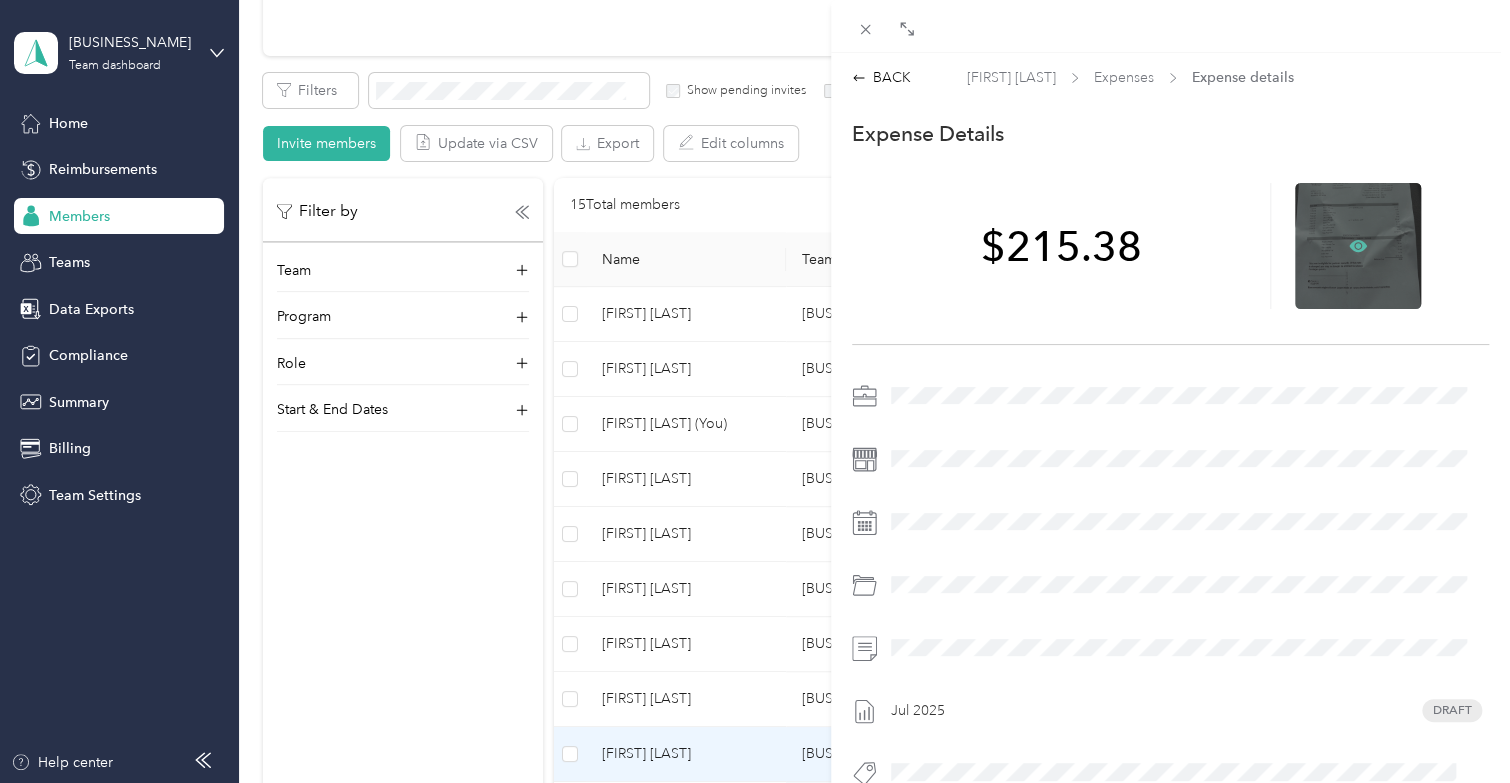 click 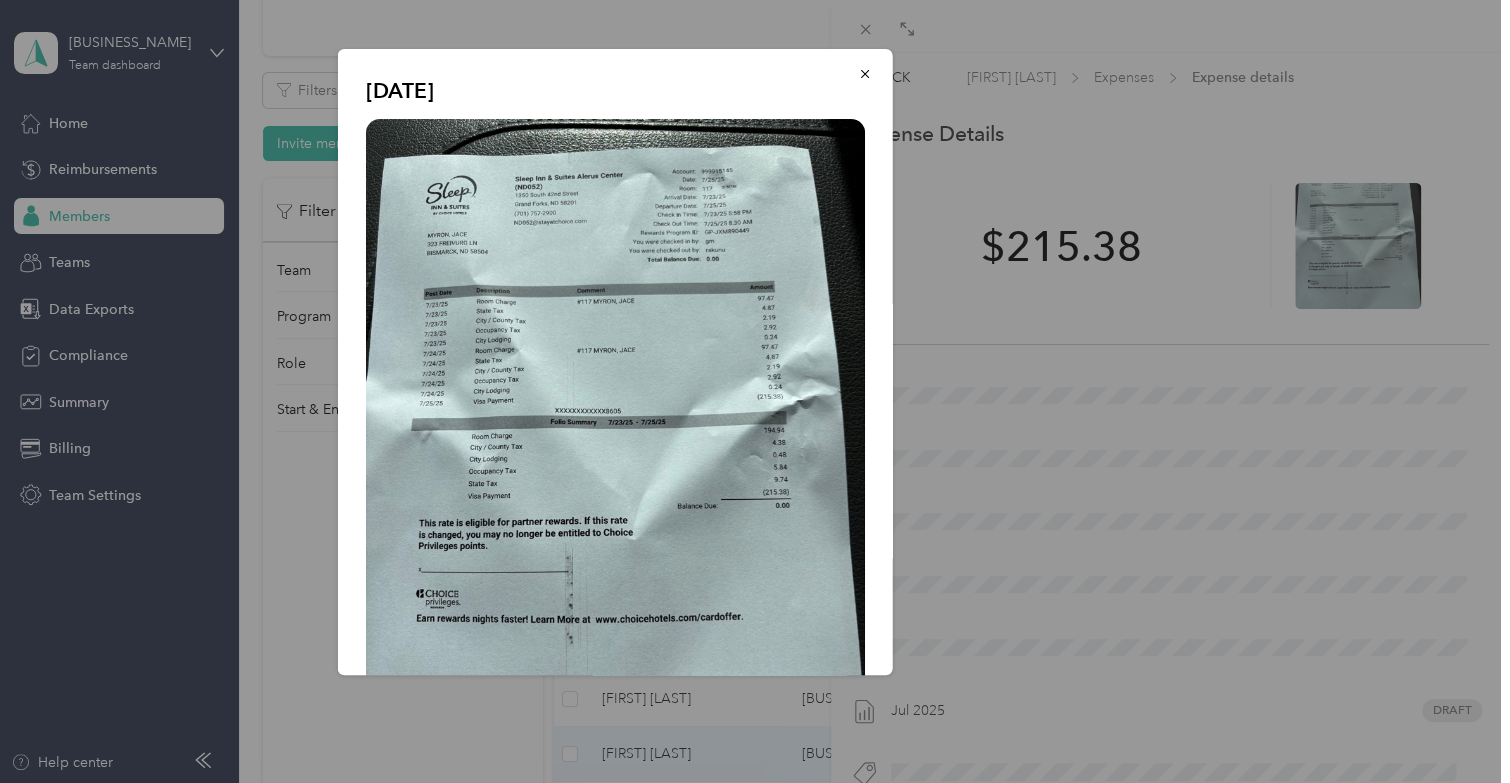 click at bounding box center (755, 391) 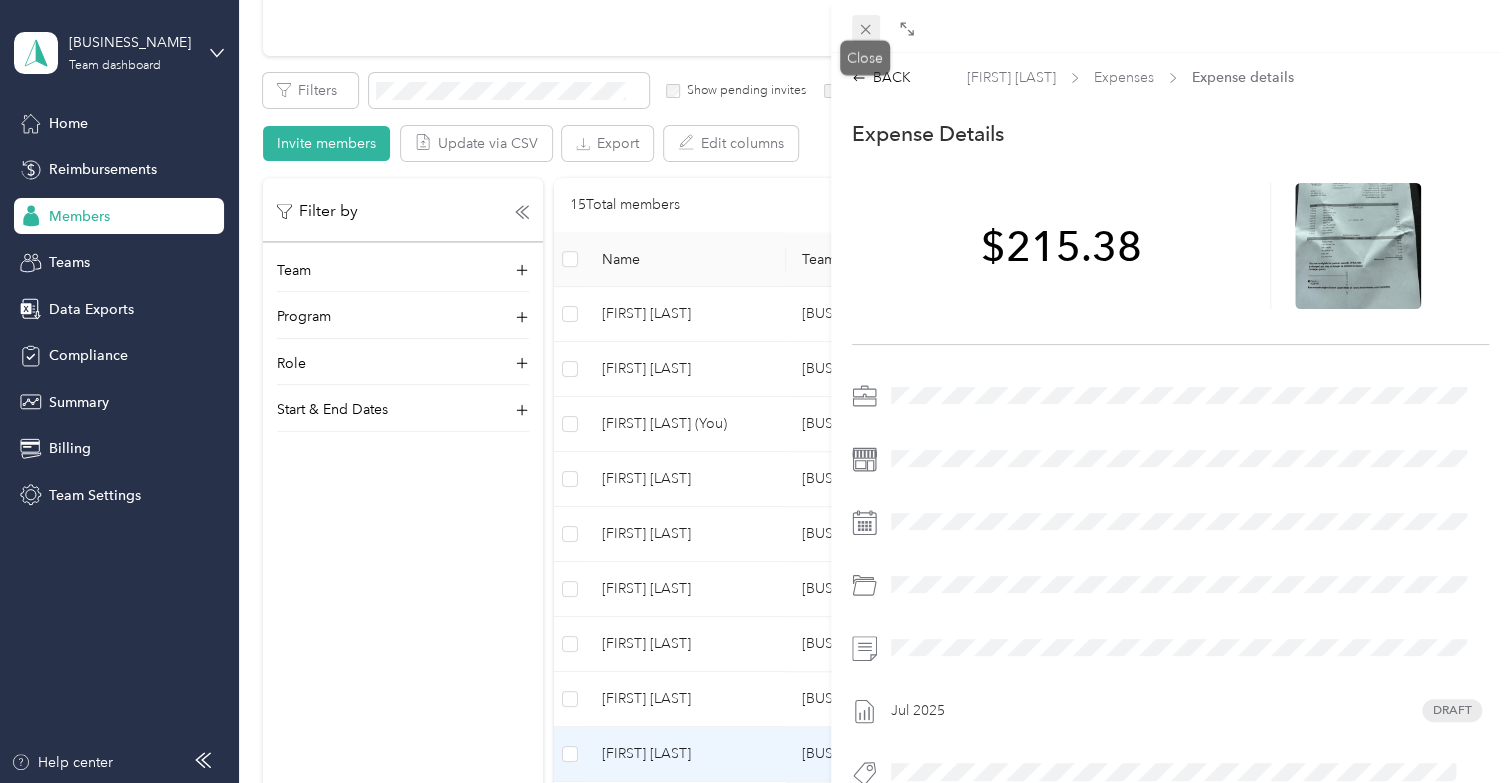 click 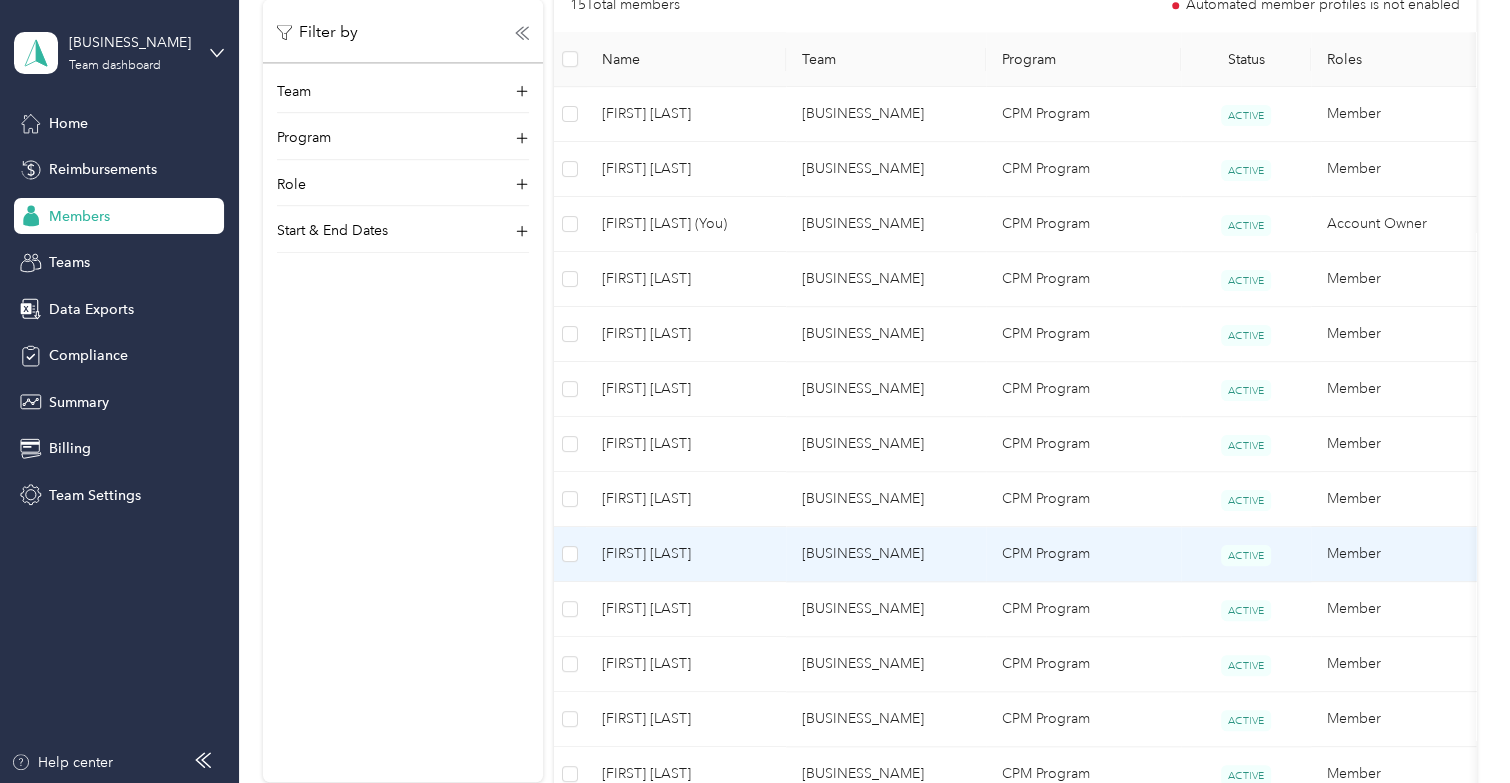 scroll, scrollTop: 600, scrollLeft: 0, axis: vertical 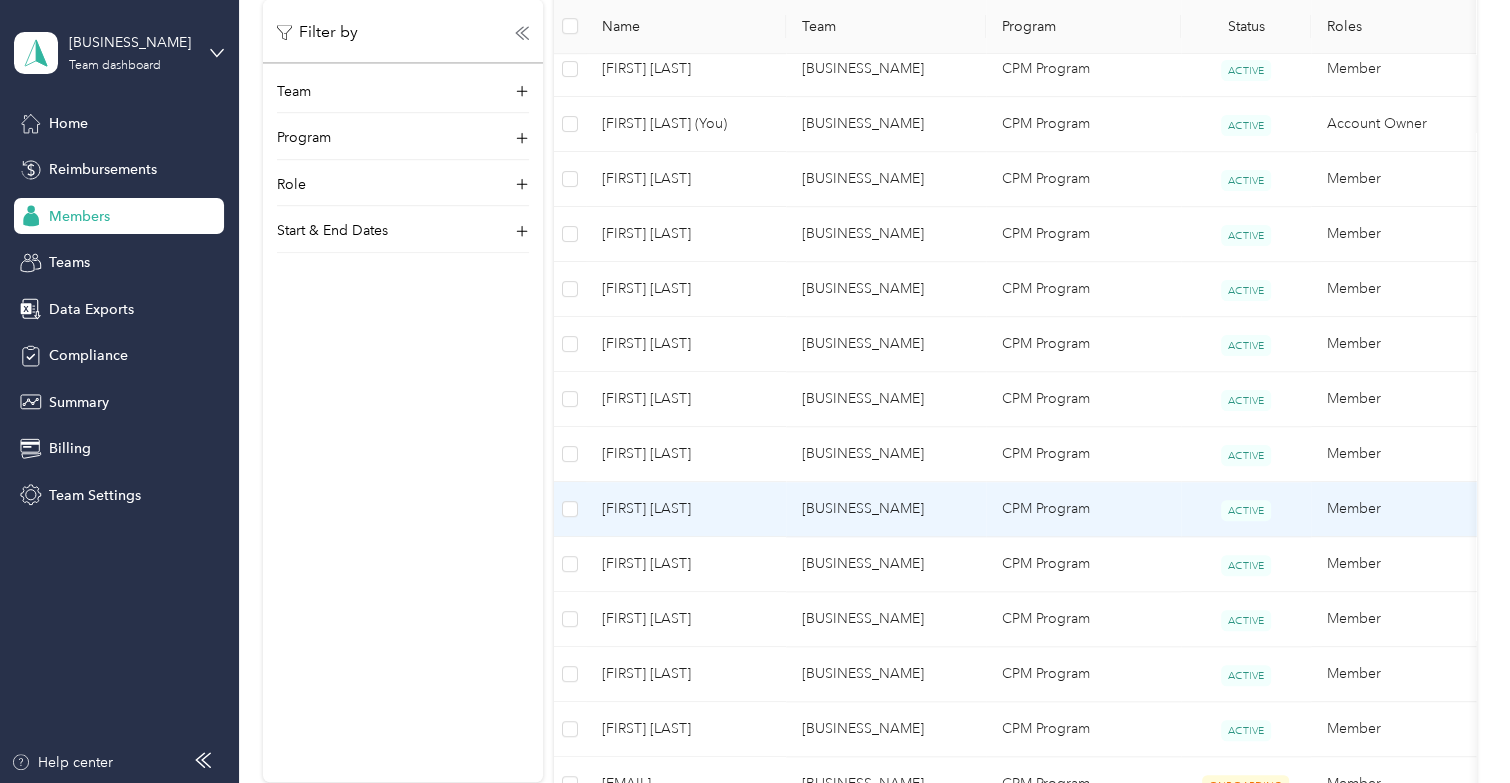 click on "[FIRST] [LAST]" at bounding box center [686, 509] 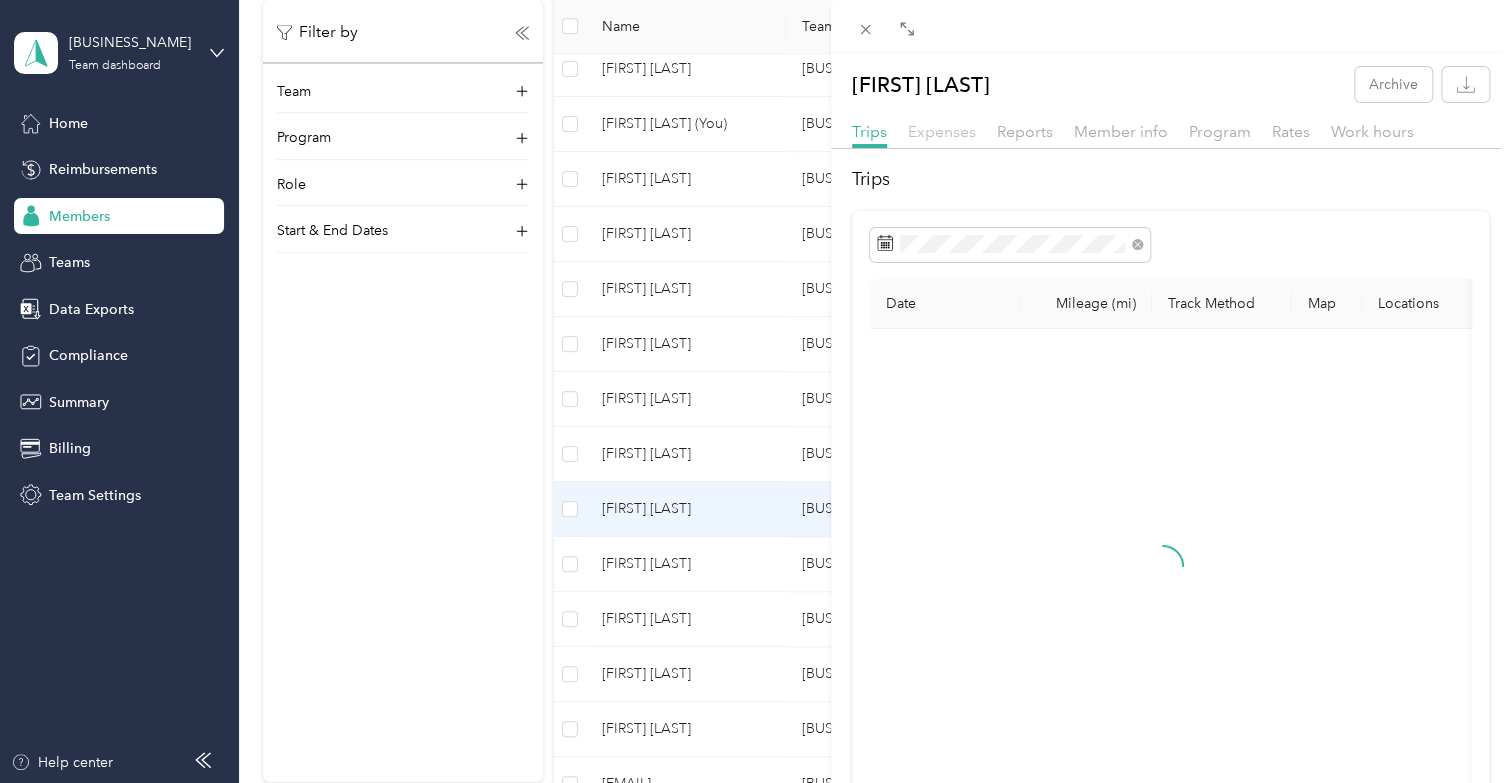 click on "Expenses" at bounding box center [942, 131] 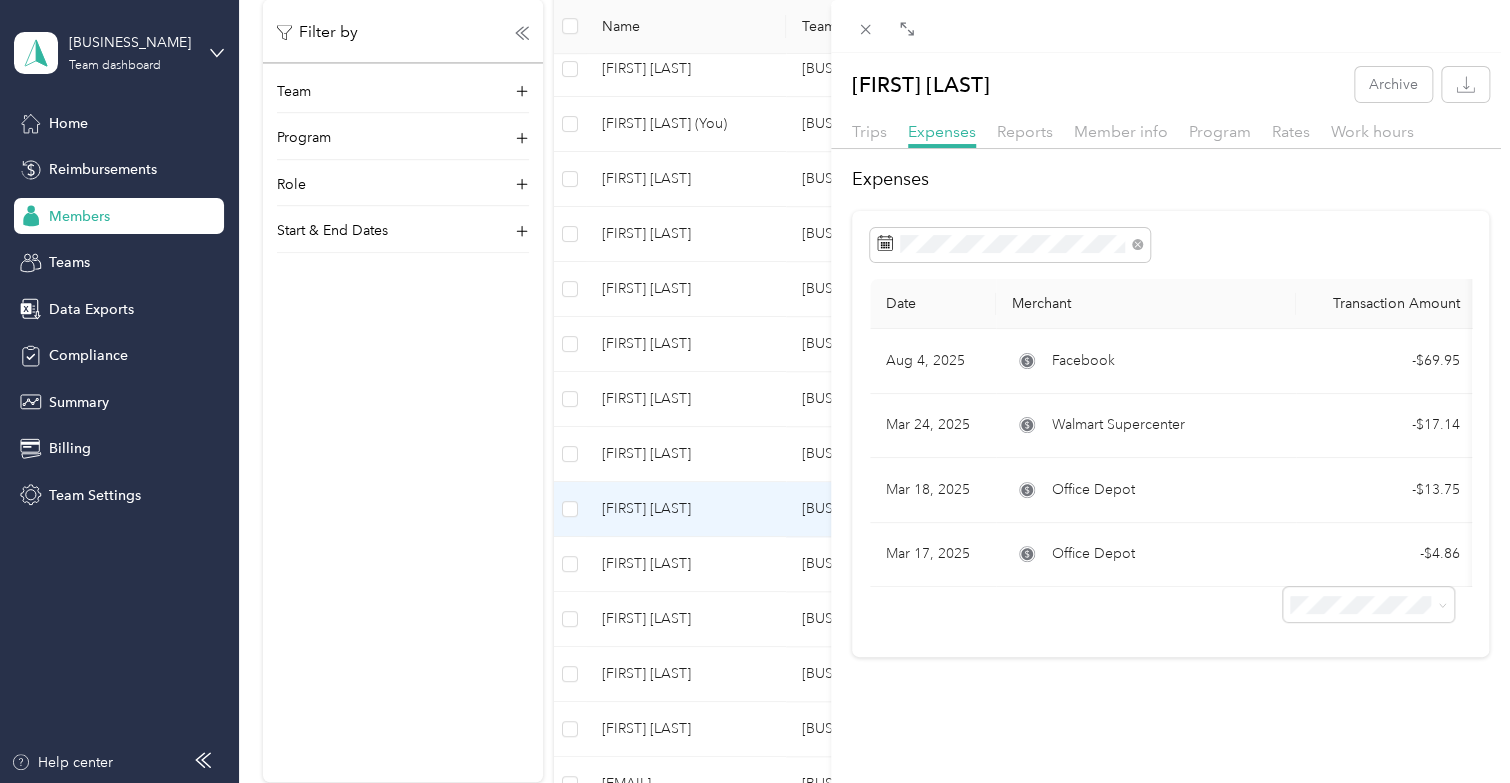 click on "[FIRST] [LAST] Archive Trips Expenses Reports Member info Program Rates Work hours Expenses Date Merchant Transaction Amount Purpose Report           [DATE] [MERCHANT] - [PRICE] [SERVICE] [DATE] [DATE] [MERCHANT] - [PRICE] [SERVICE] [DATE] [DATE] [MERCHANT] - [PRICE] [SERVICE] [DATE] [DATE] [MERCHANT] - [PRICE] [SERVICE] [DATE]" at bounding box center (755, 391) 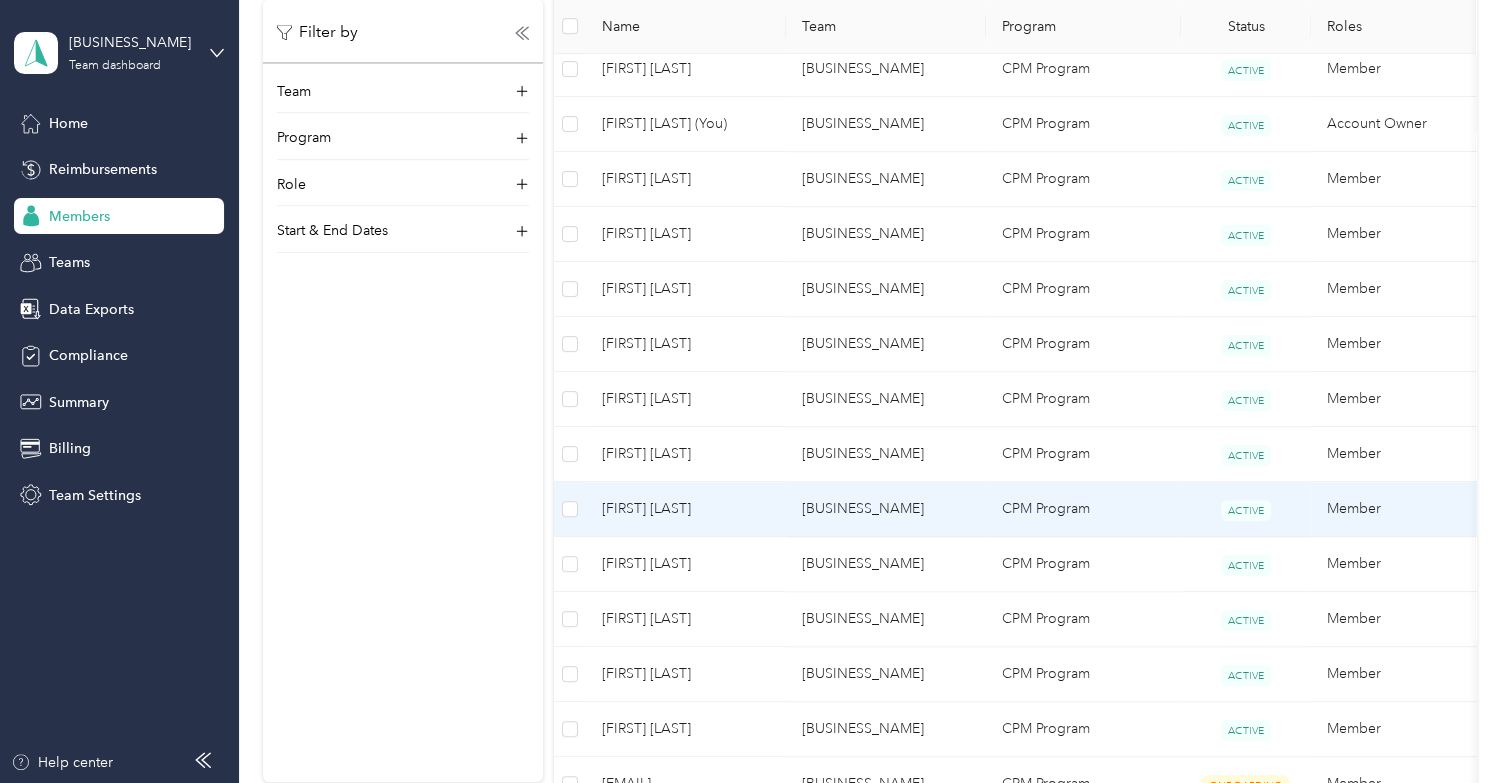 click on "[FIRST] [LAST]" at bounding box center (686, 509) 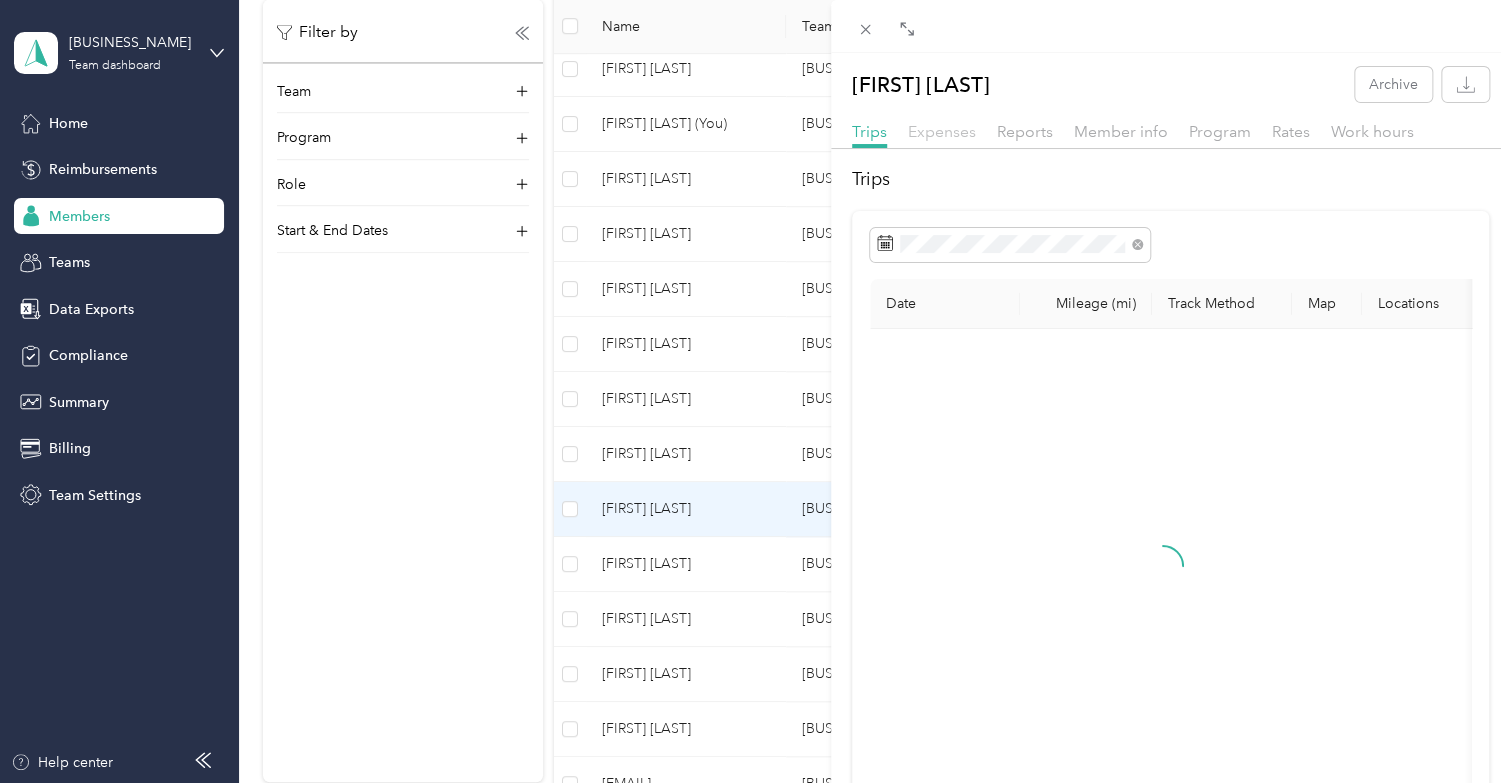 click on "Expenses" at bounding box center (942, 131) 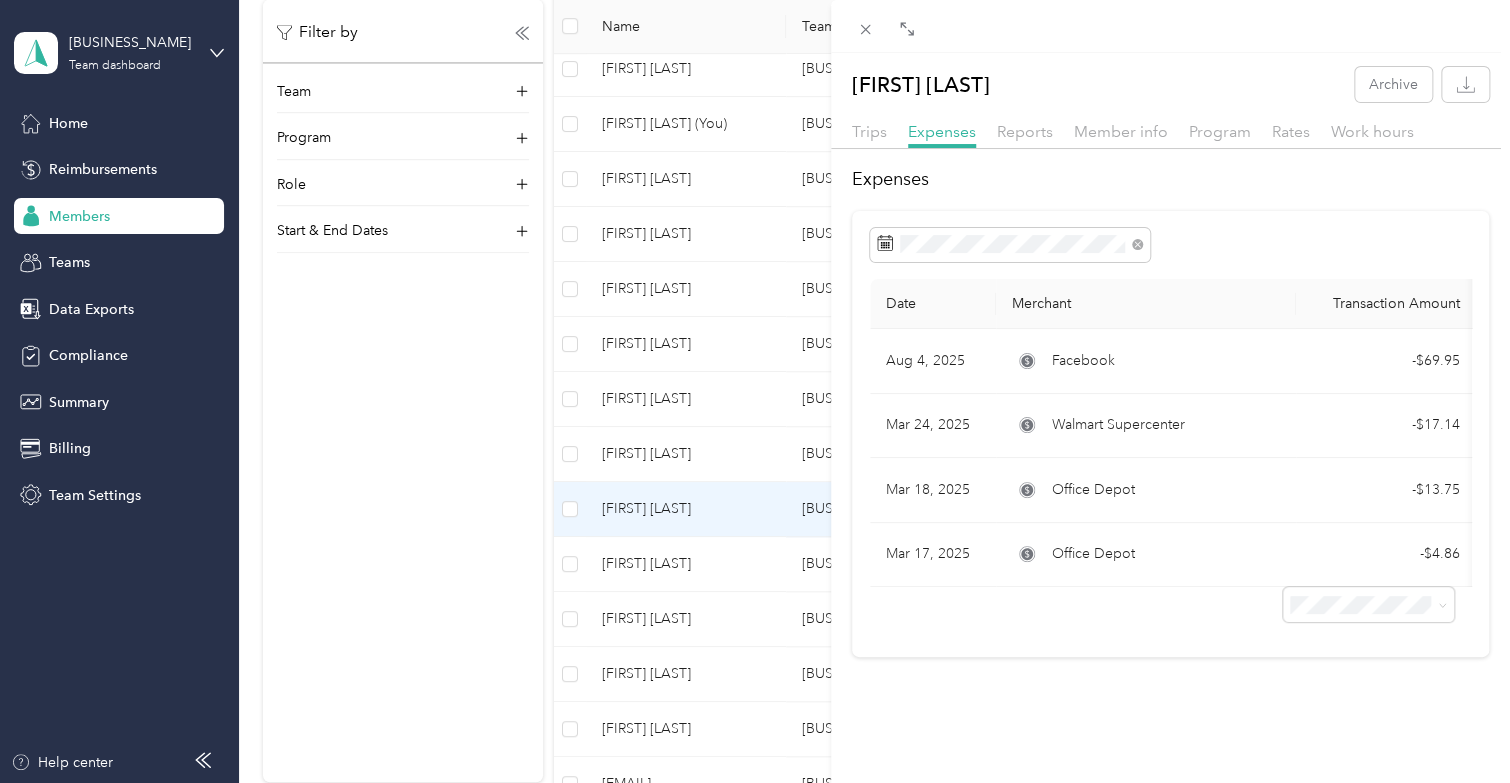 click on "[FIRST] [LAST] Archive Trips Expenses Reports Member info Program Rates Work hours Expenses Date Merchant Transaction Amount Purpose Report           [DATE] [MERCHANT] - [PRICE] [SERVICE] [DATE] [DATE] [MERCHANT] - [PRICE] [SERVICE] [DATE] [DATE] [MERCHANT] - [PRICE] [SERVICE] [DATE] [DATE] [MERCHANT] - [PRICE] [SERVICE] [DATE]" at bounding box center [755, 391] 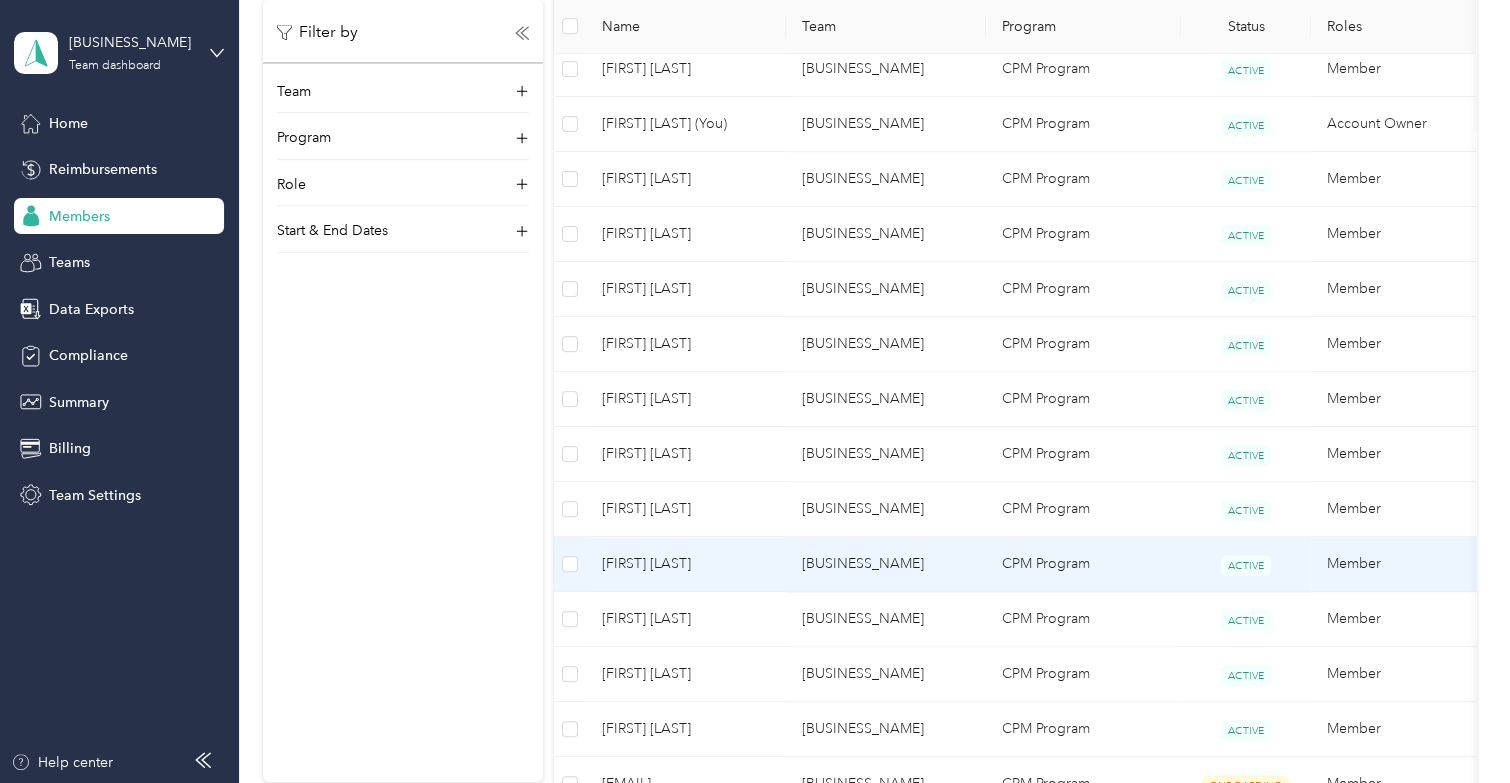 click on "[FIRST] [LAST]" at bounding box center [686, 564] 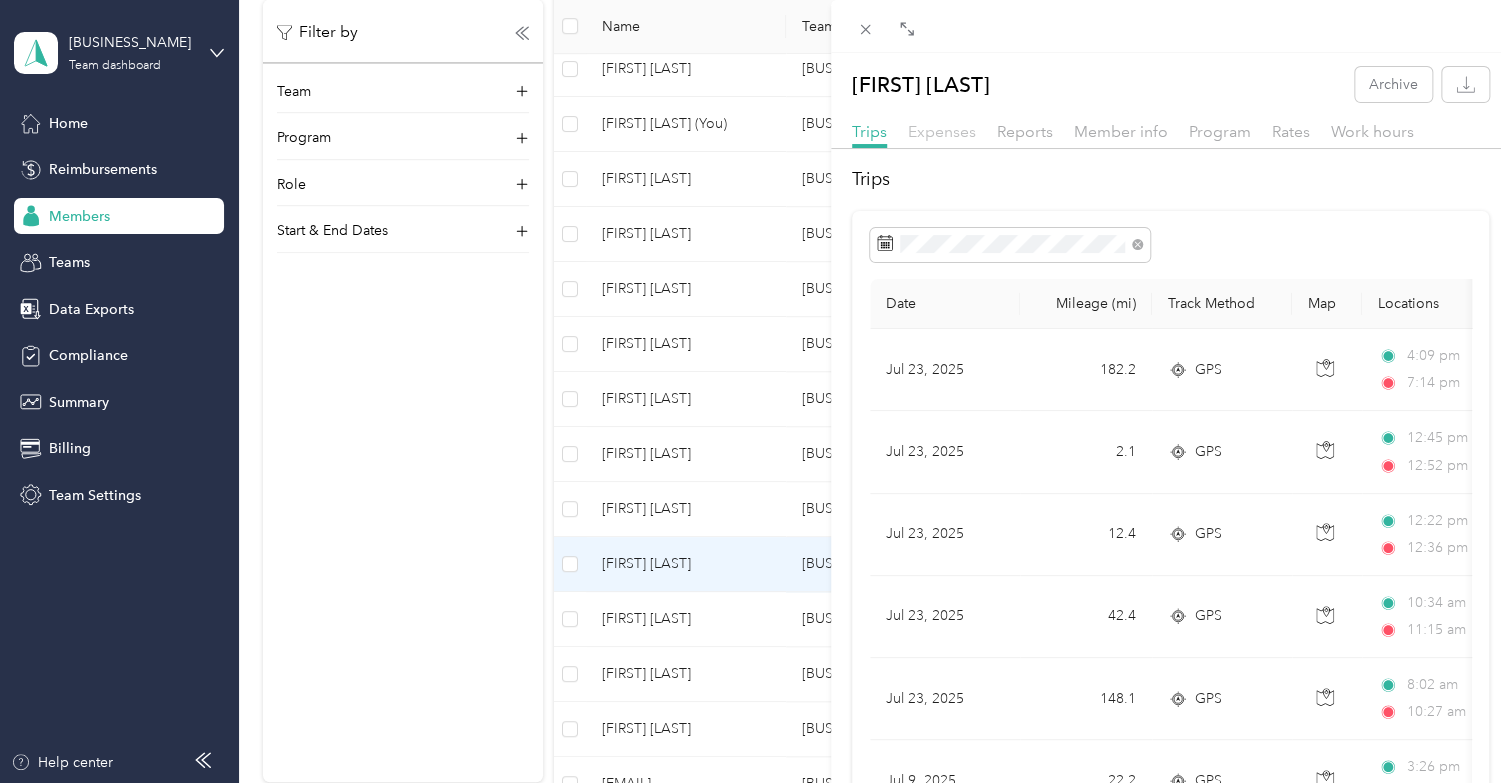 click on "Expenses" at bounding box center (942, 131) 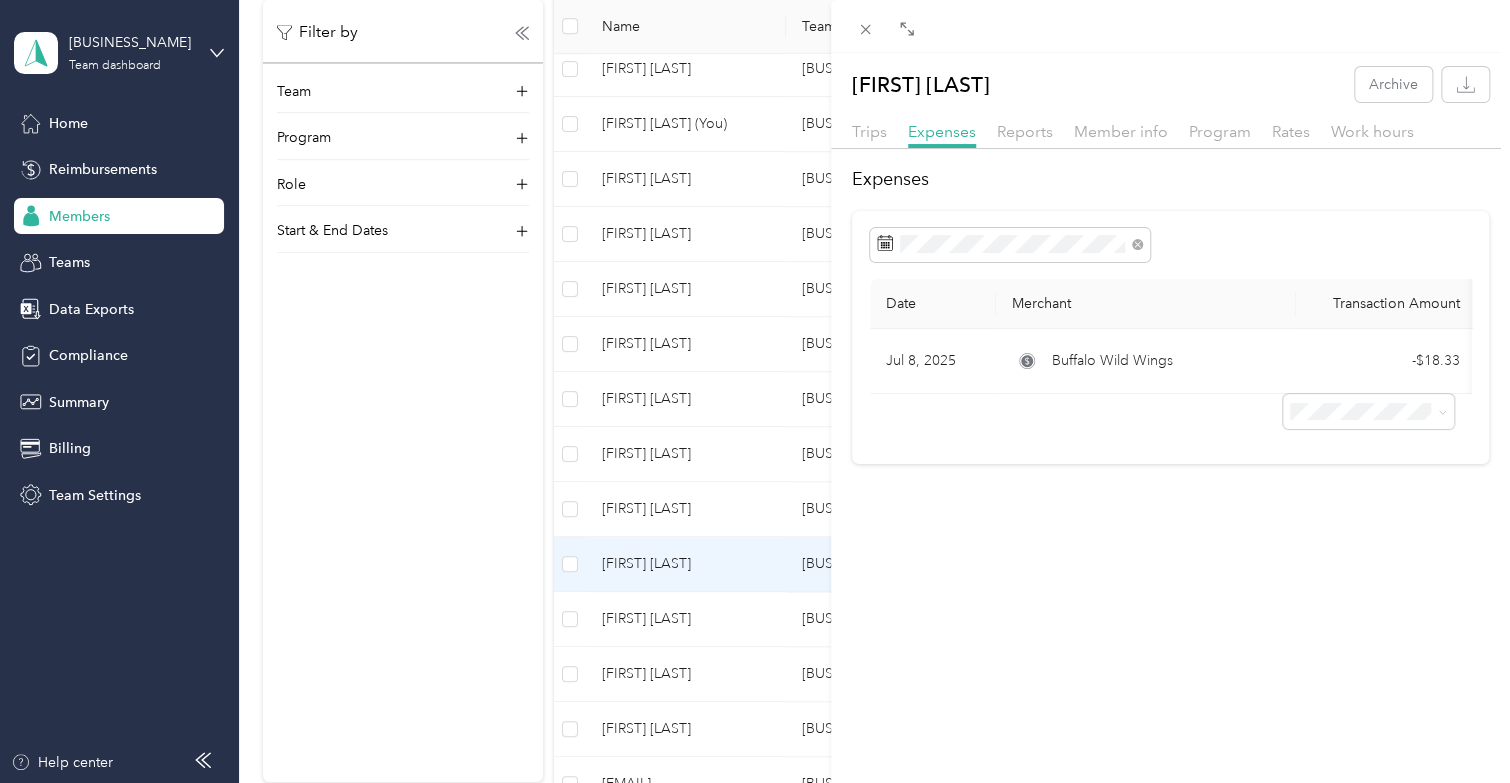 click on "[FIRST] [LAST] Archive Trips Expenses Reports Member info Program Rates Work hours Expenses Date Merchant Transaction Amount Purpose Report           [DATE] [MERCHANT] - [PRICE] [SERVICE] [DATE]" at bounding box center (755, 391) 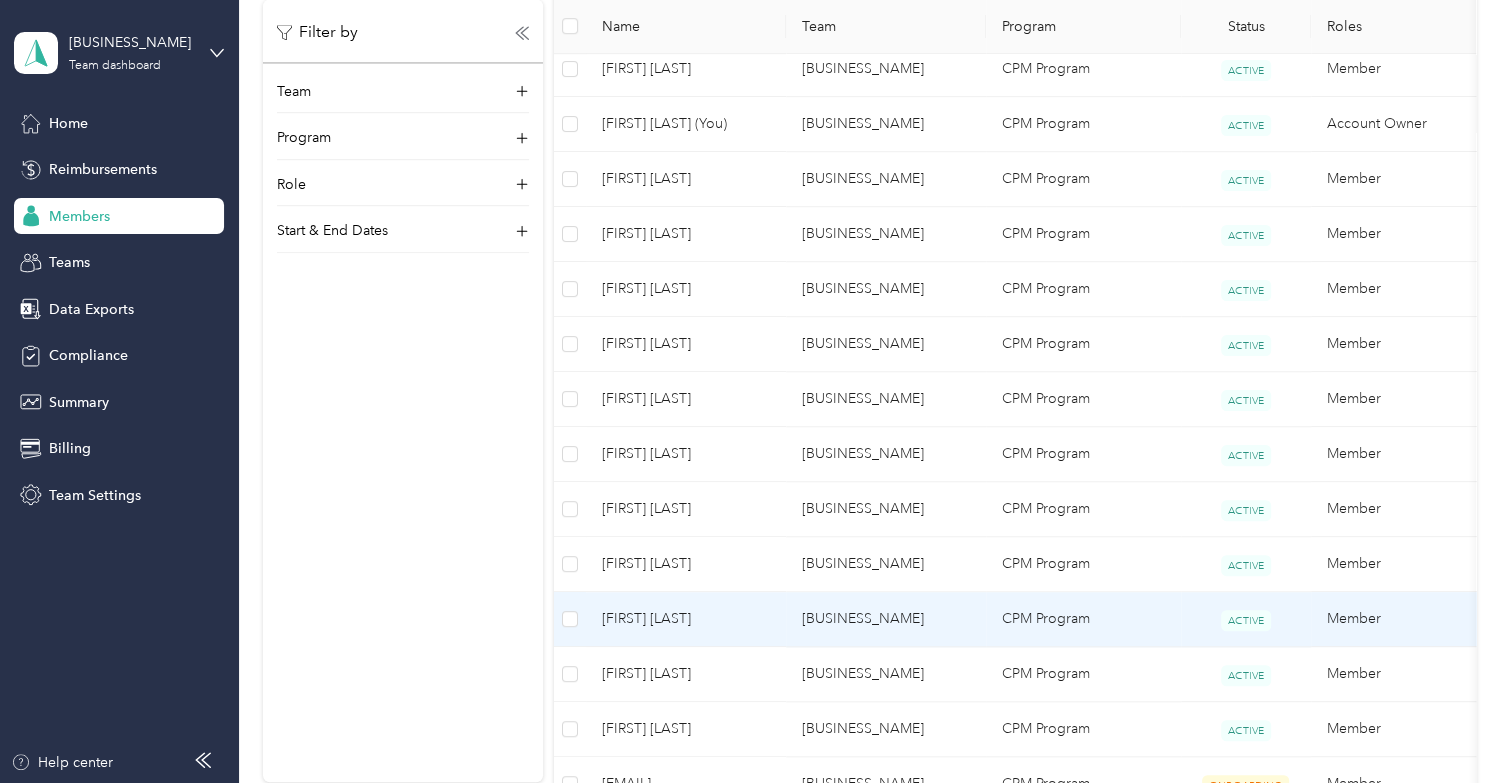 click on "[FIRST] [LAST]" at bounding box center [686, 619] 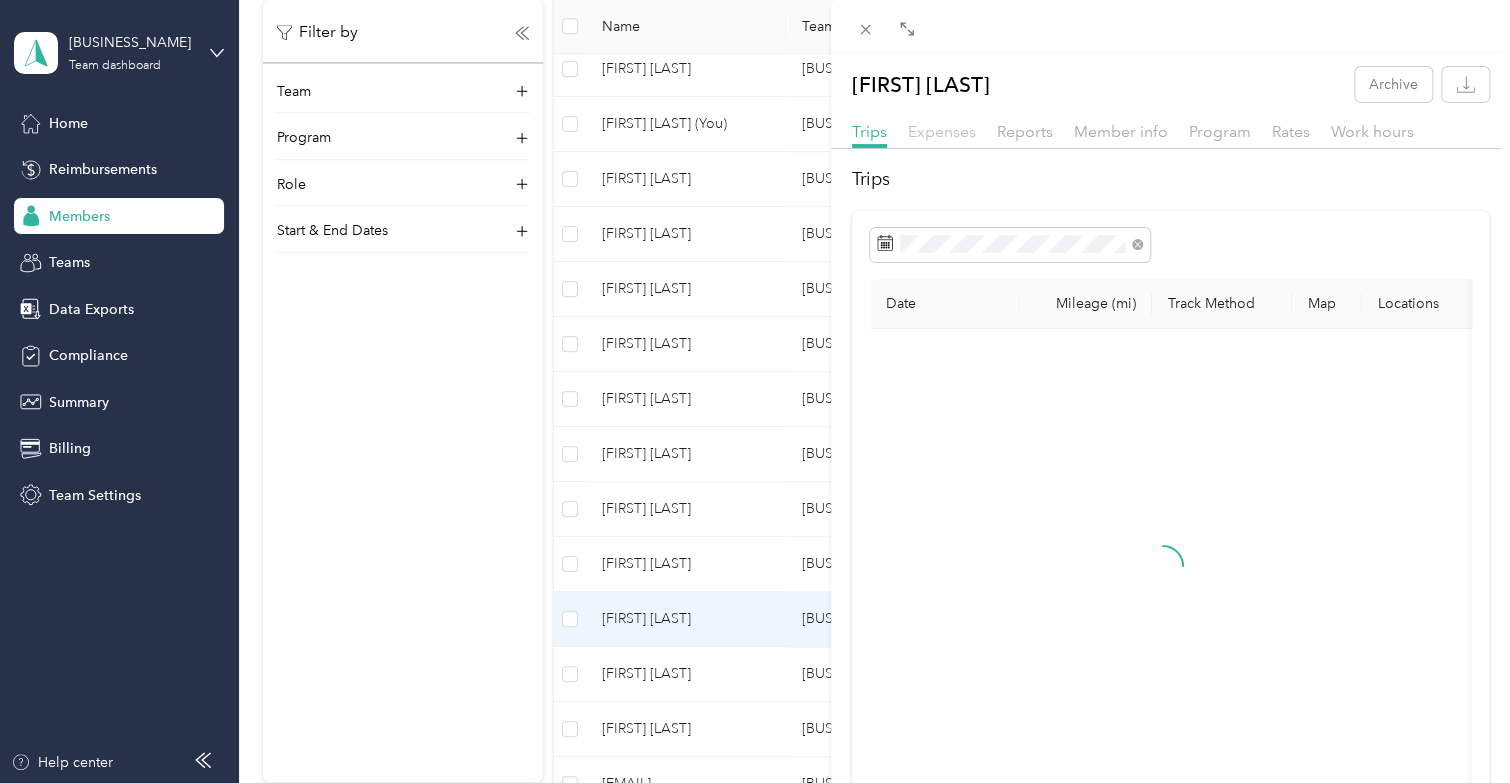 click on "Expenses" at bounding box center (942, 131) 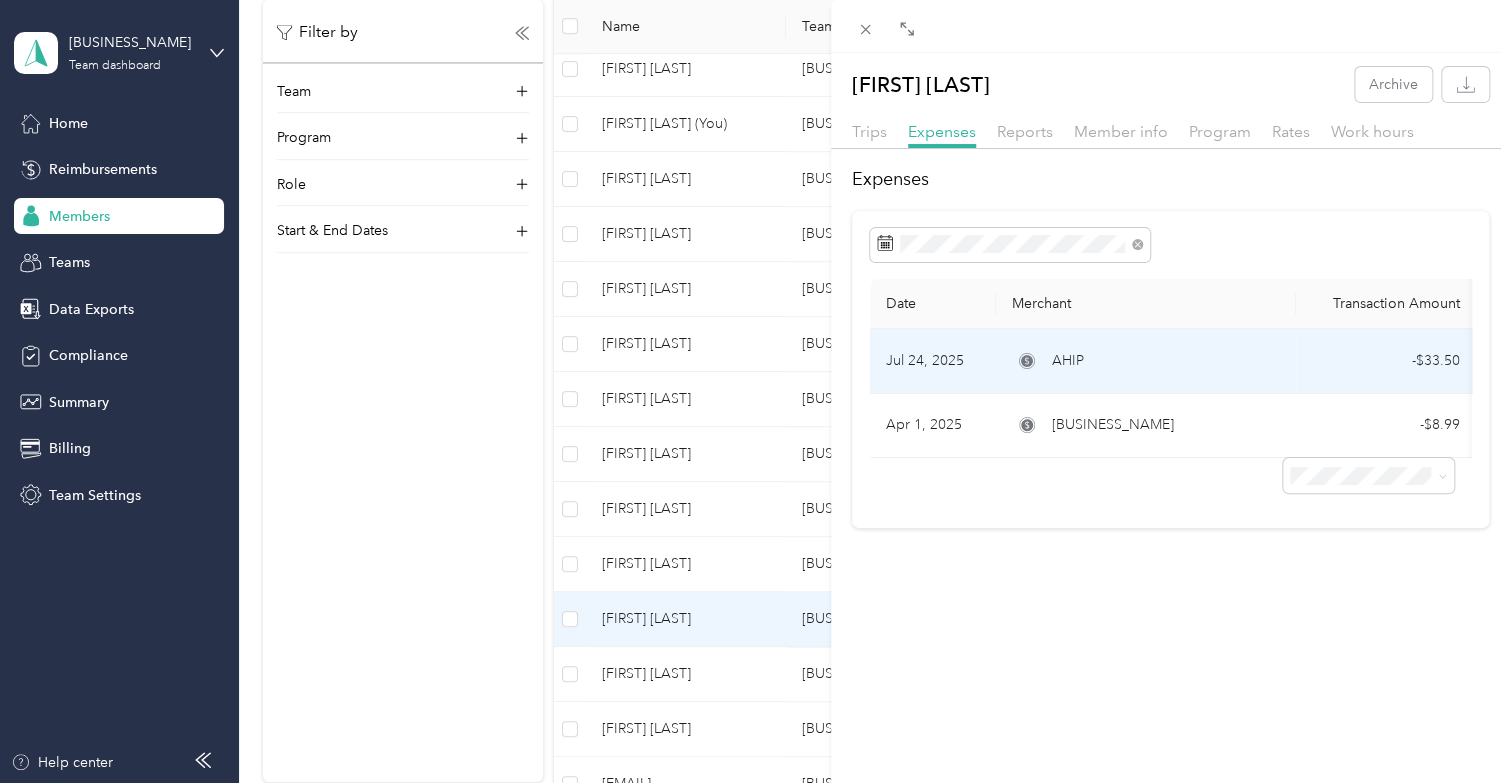 click on "Jul 24, 2025" at bounding box center (933, 361) 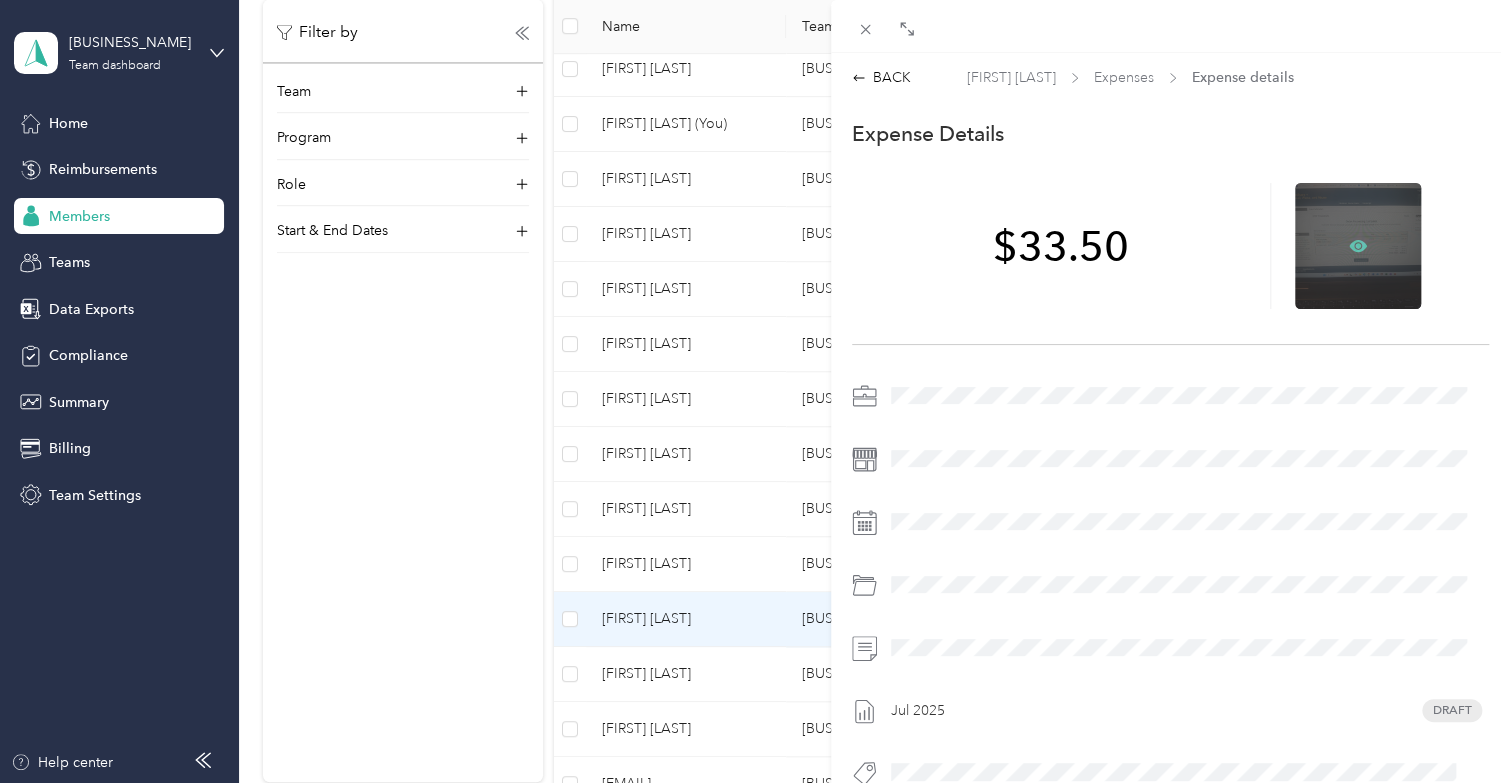 click 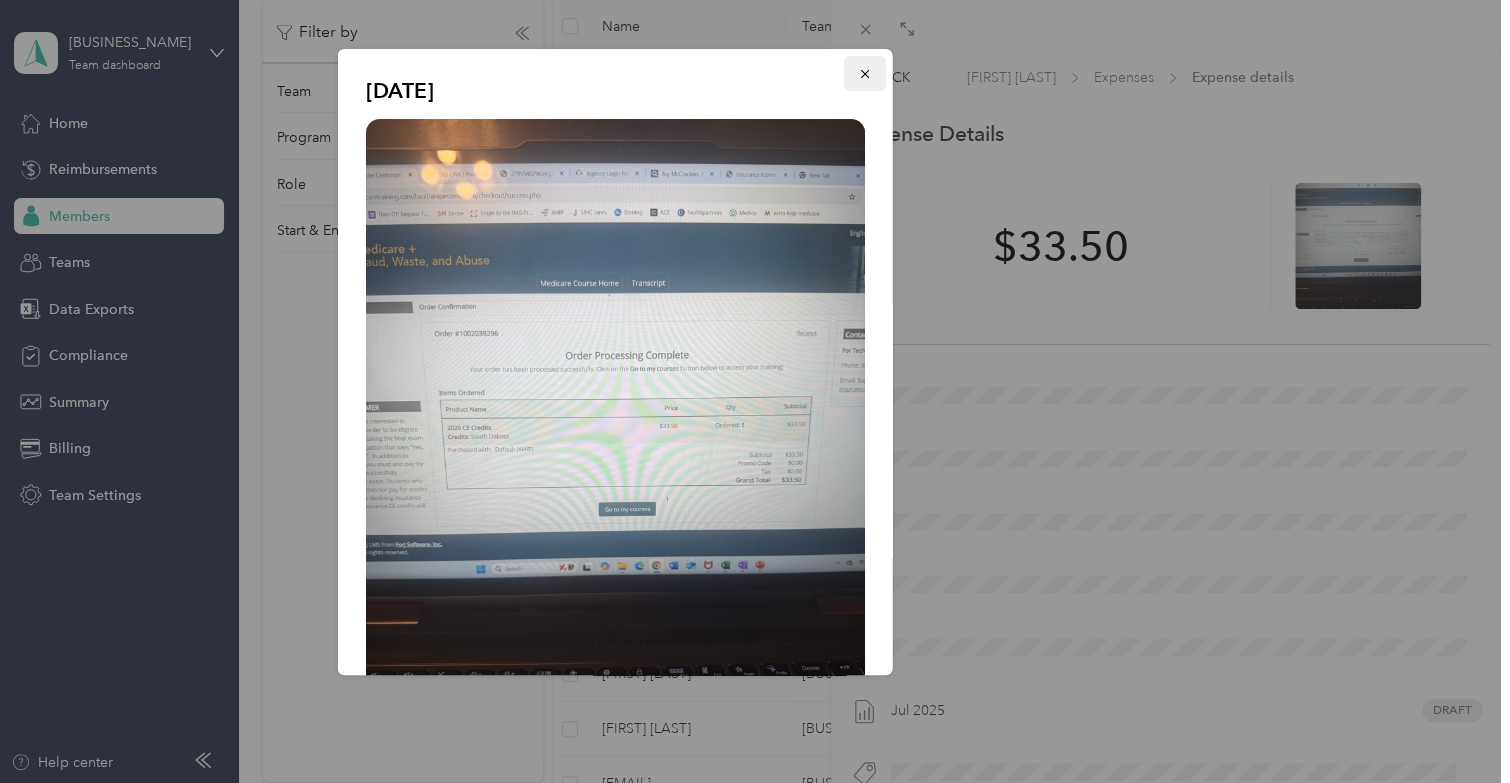 click 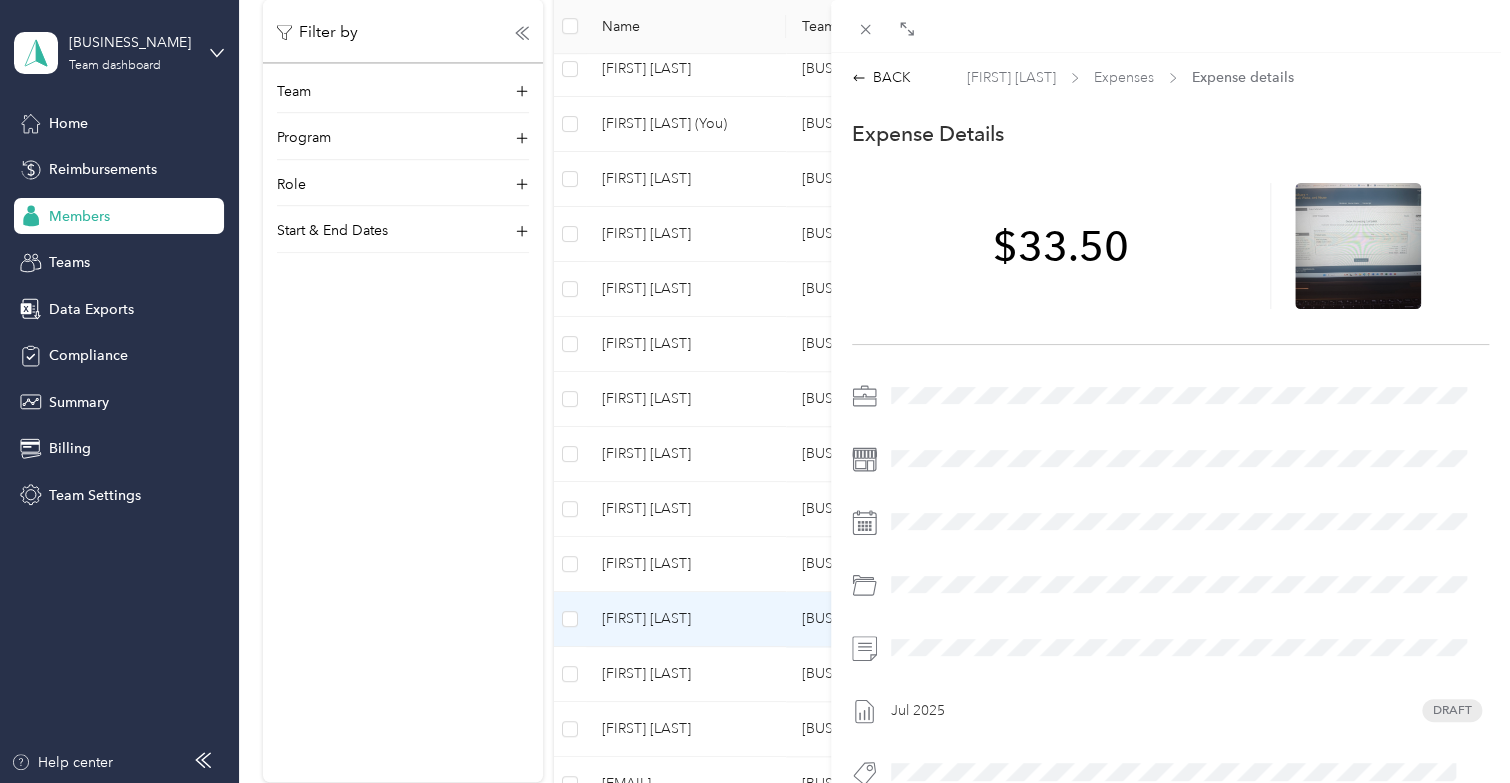 click on "BACK [FIRST] [LAST] Expenses Expense details This  expense  cannot be edited because it is either under review, approved, or paid. Contact your Team Manager to edit it.  Expense Details Save [PRICE] [DATE] Draft" at bounding box center [755, 391] 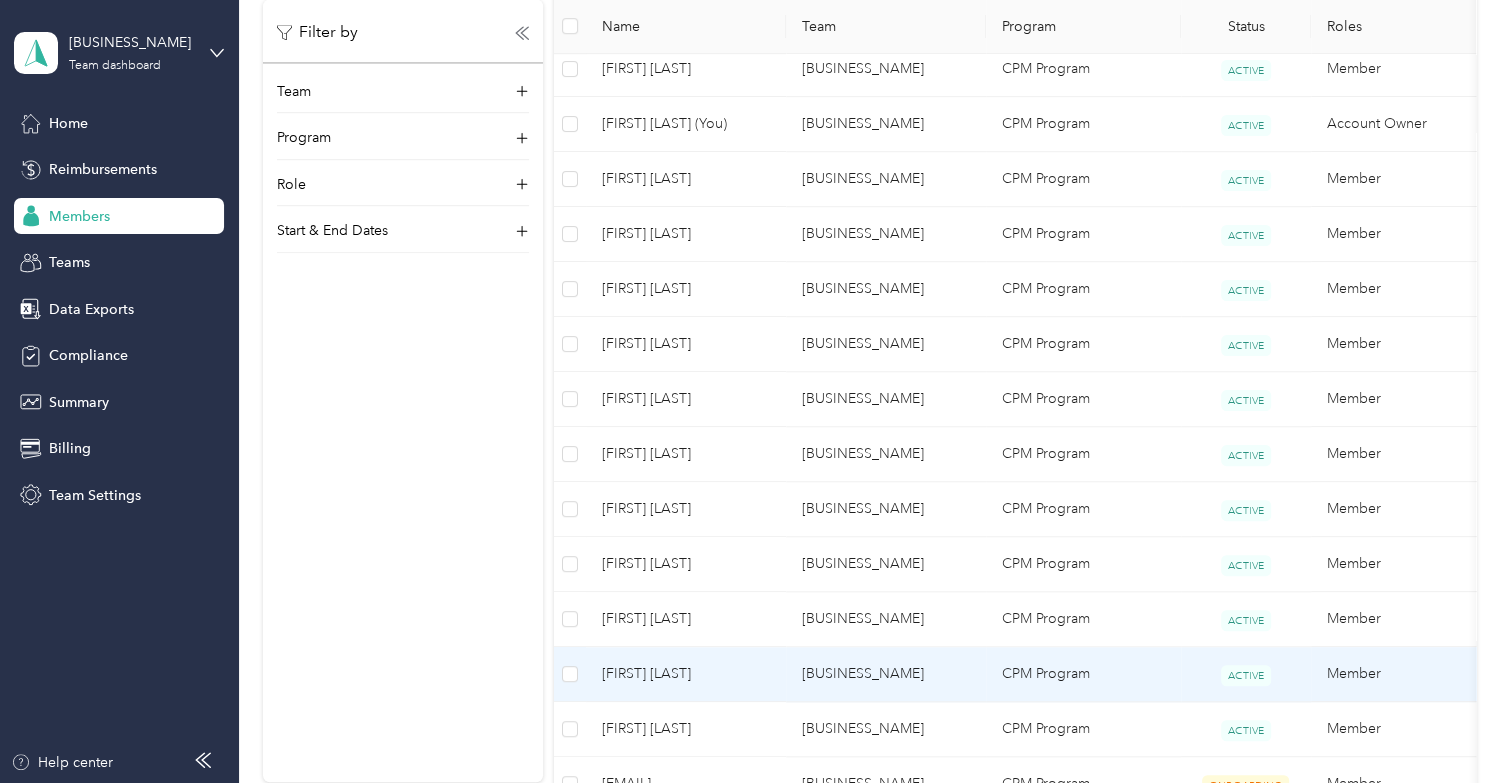 click on "[FIRST] [LAST]" at bounding box center (686, 674) 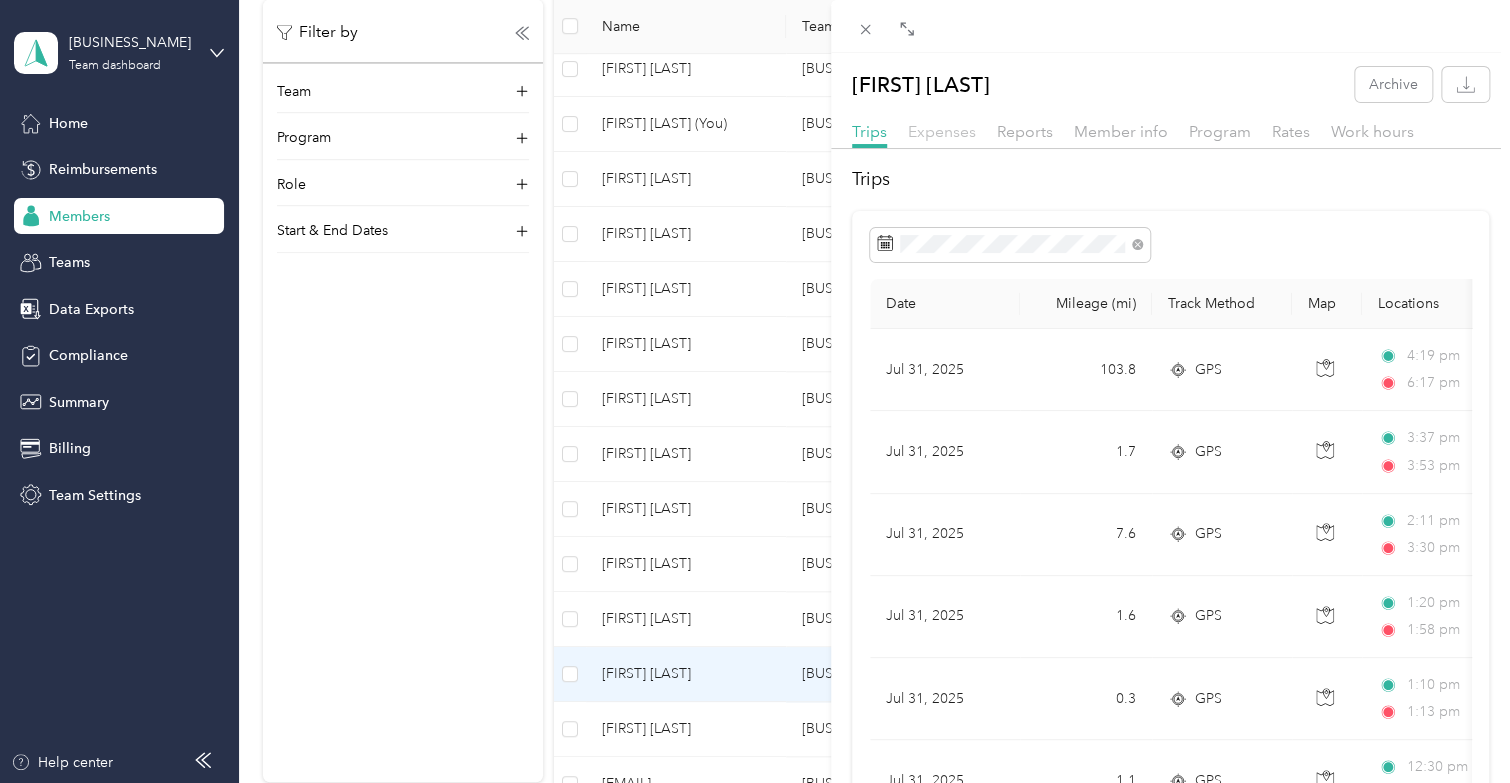 click on "Expenses" at bounding box center (942, 131) 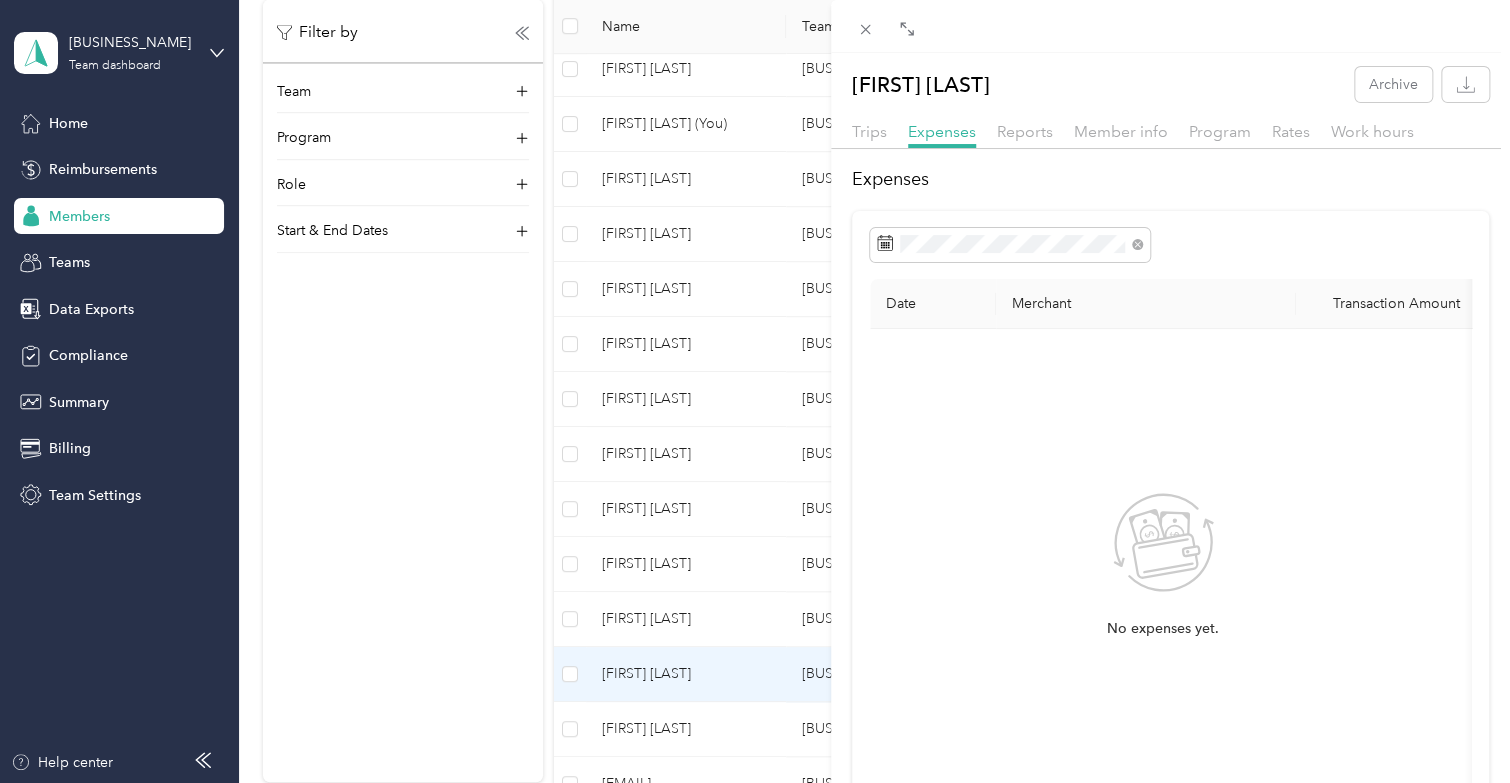 click on "[FIRST] [LAST] Archive Trips Expenses Reports Member info Program Rates Work hours Expenses Date Merchant Transaction Amount Purpose Report           No expenses yet." at bounding box center (755, 391) 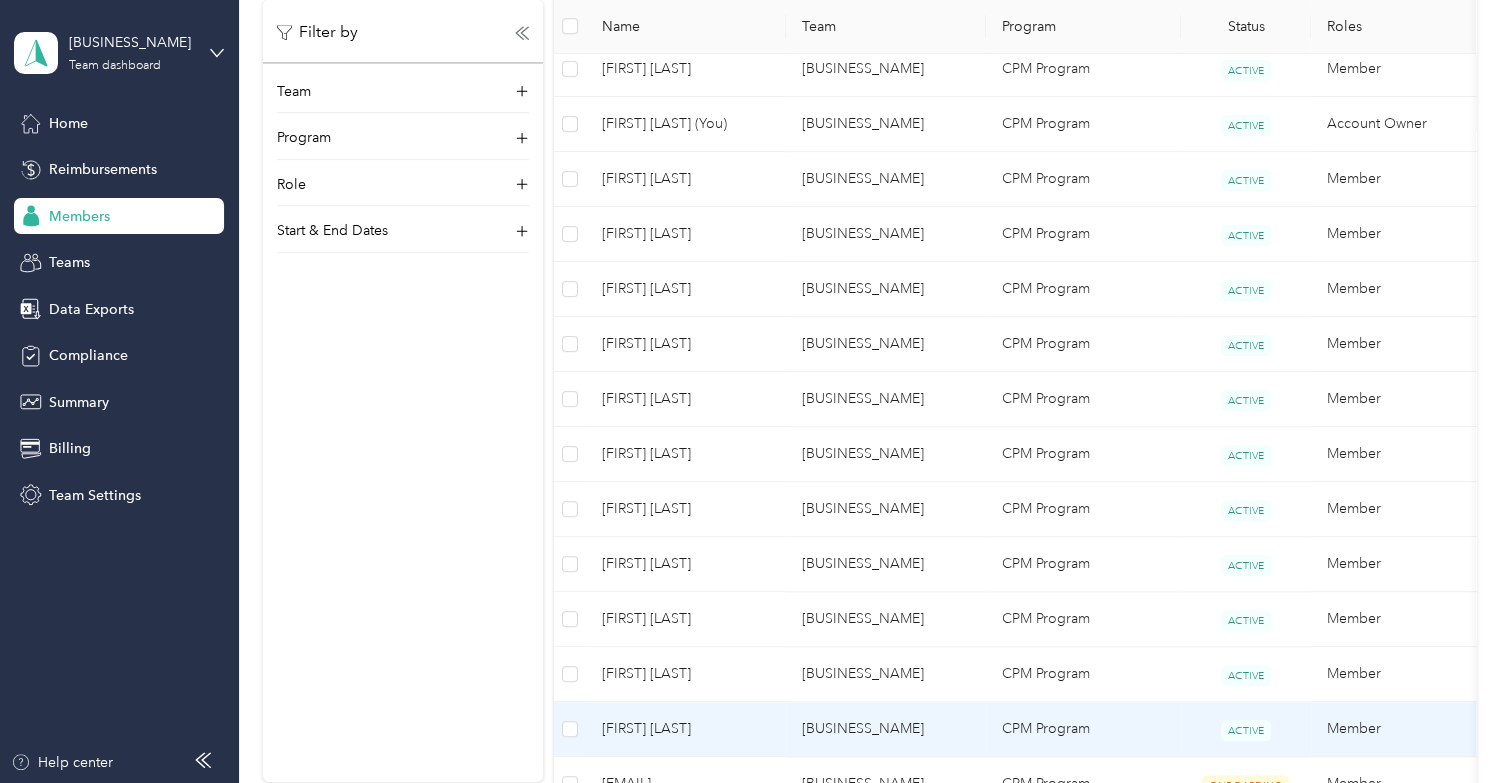click on "[FIRST] [LAST]" at bounding box center [686, 729] 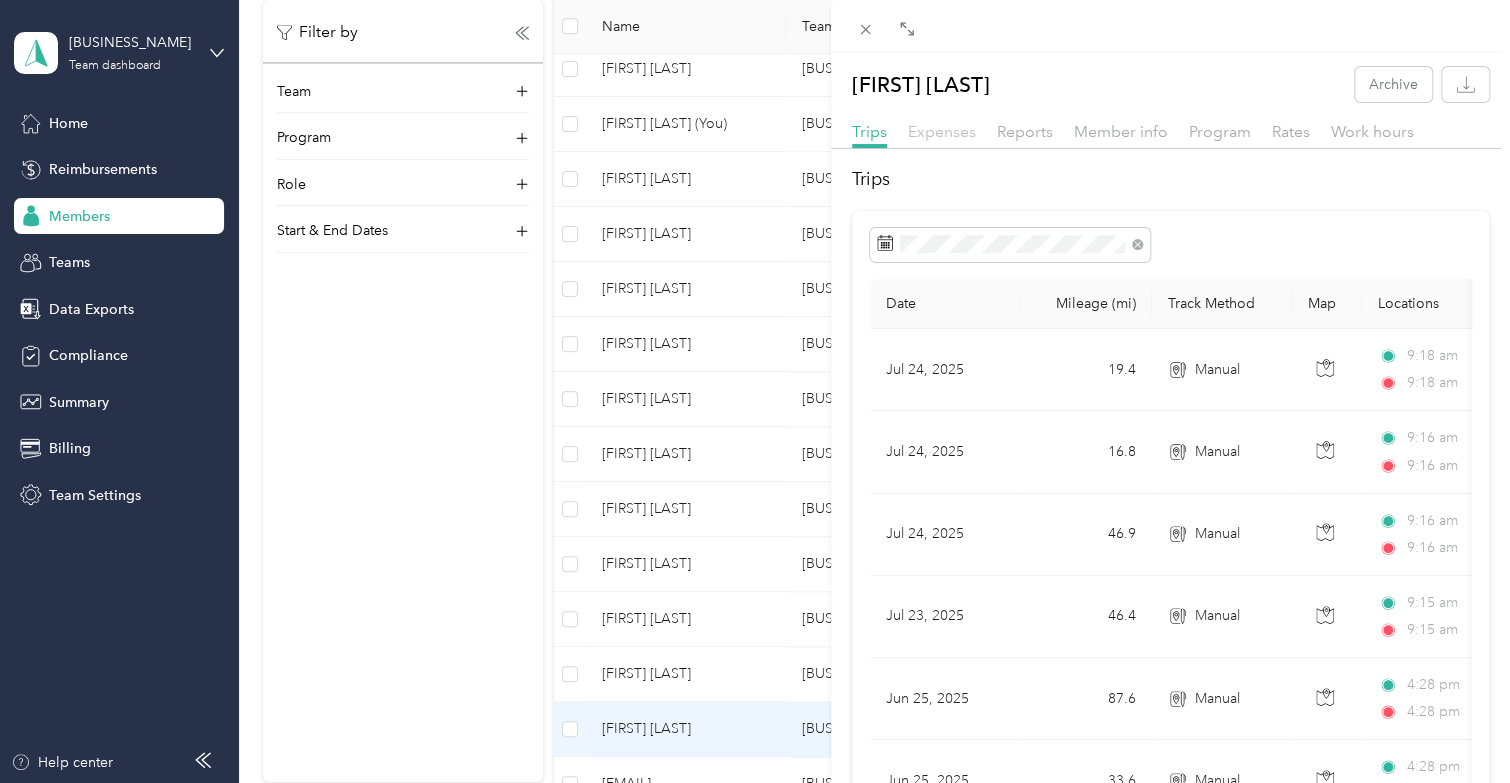 click on "Expenses" at bounding box center (942, 131) 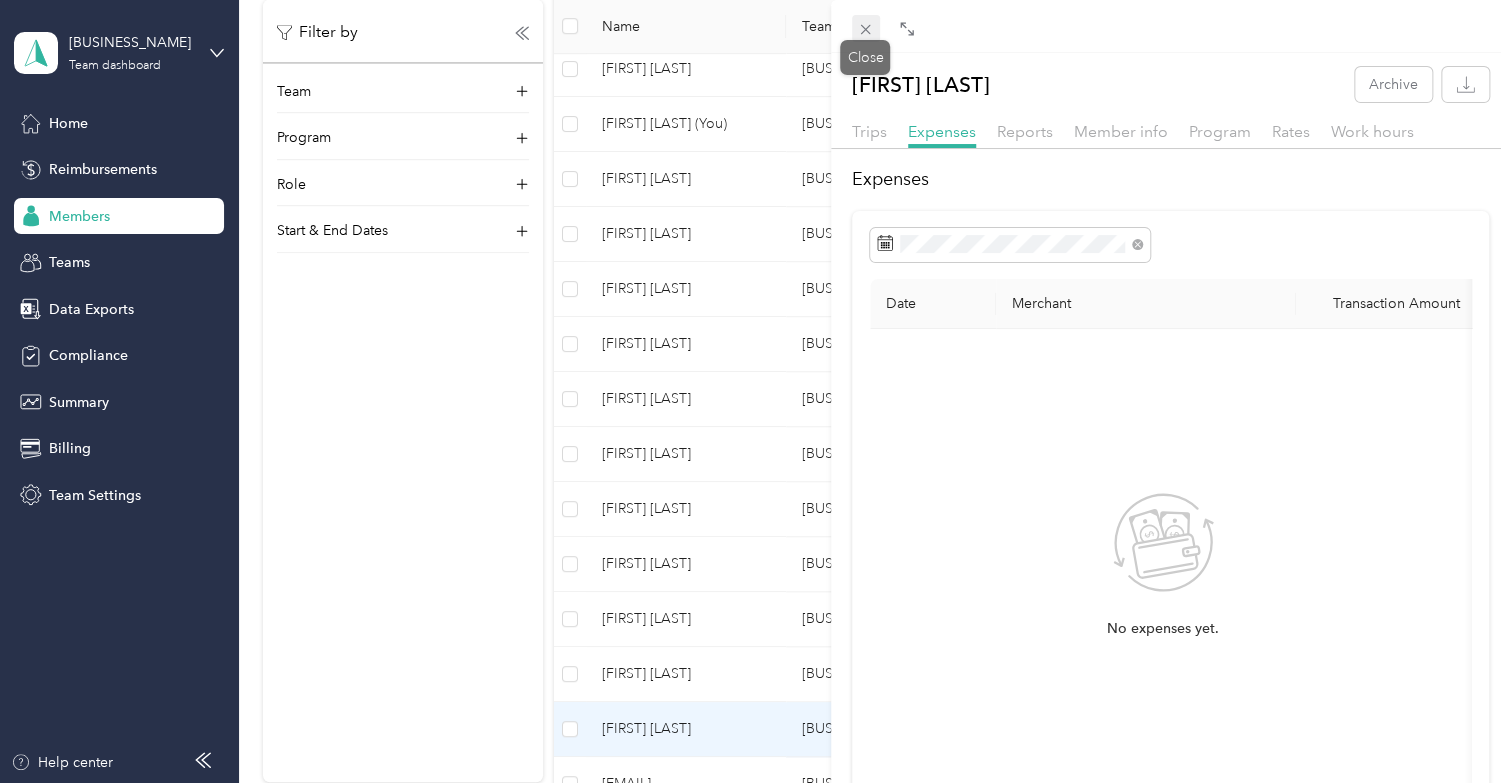 click at bounding box center (866, 29) 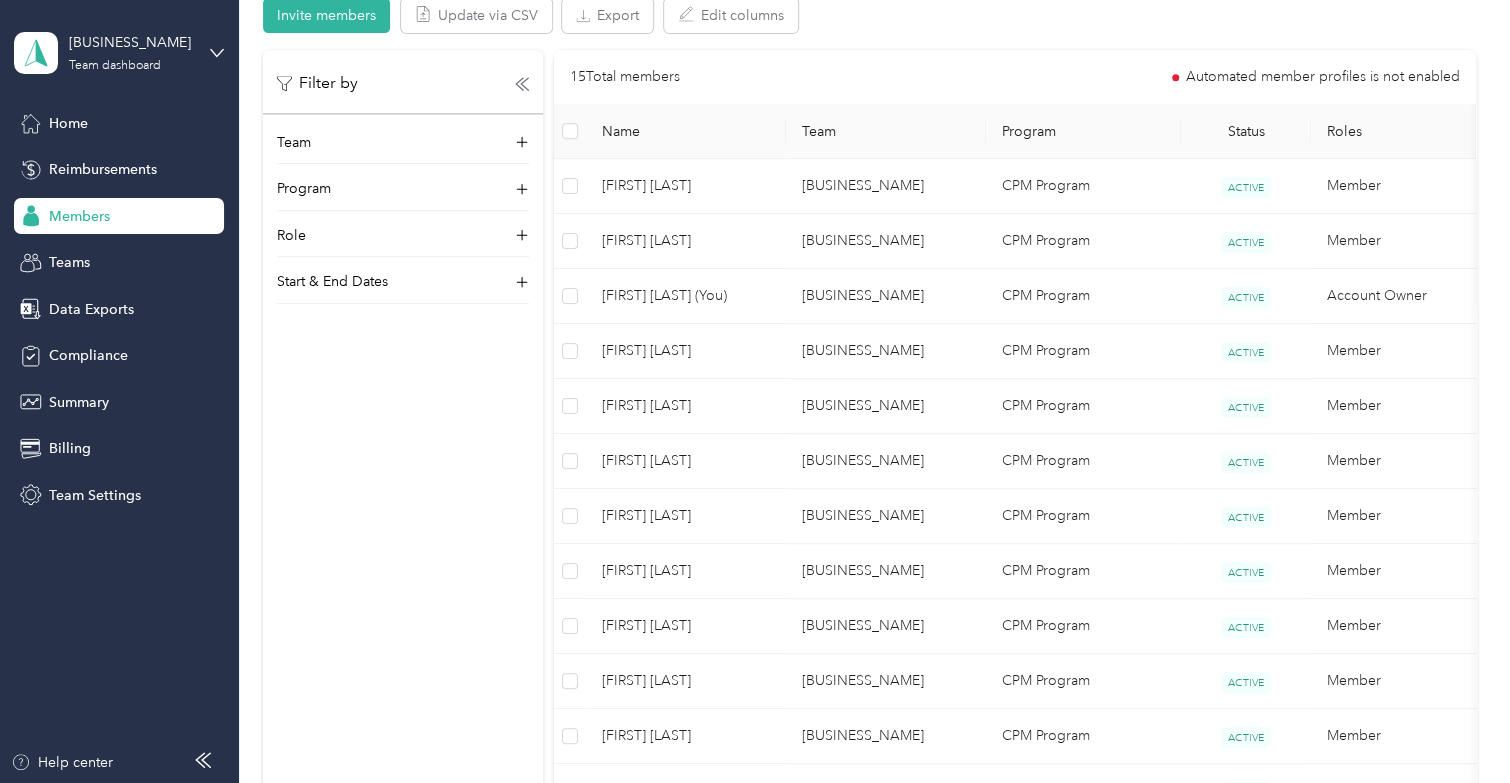 scroll, scrollTop: 0, scrollLeft: 0, axis: both 